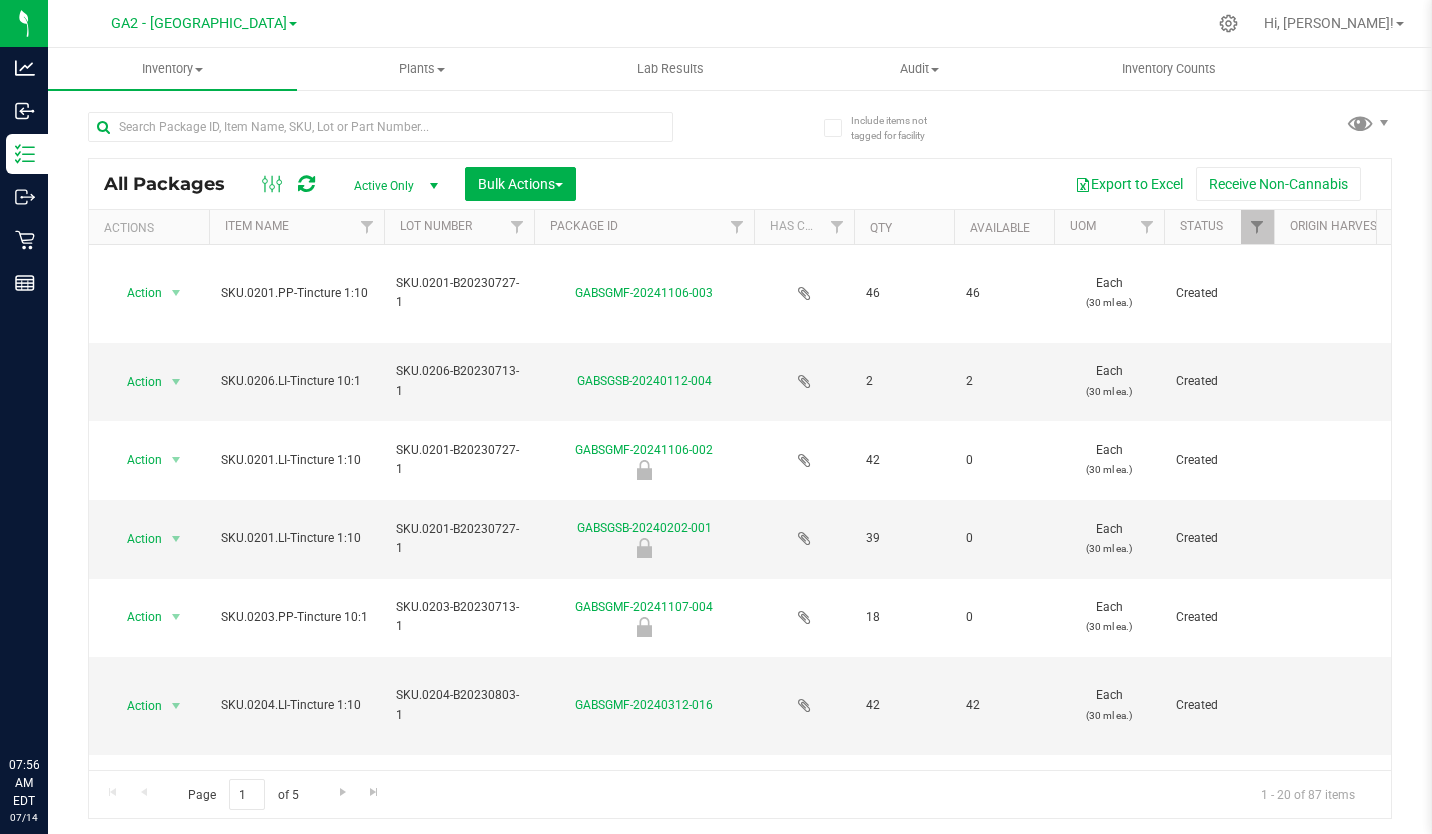 scroll, scrollTop: 0, scrollLeft: 0, axis: both 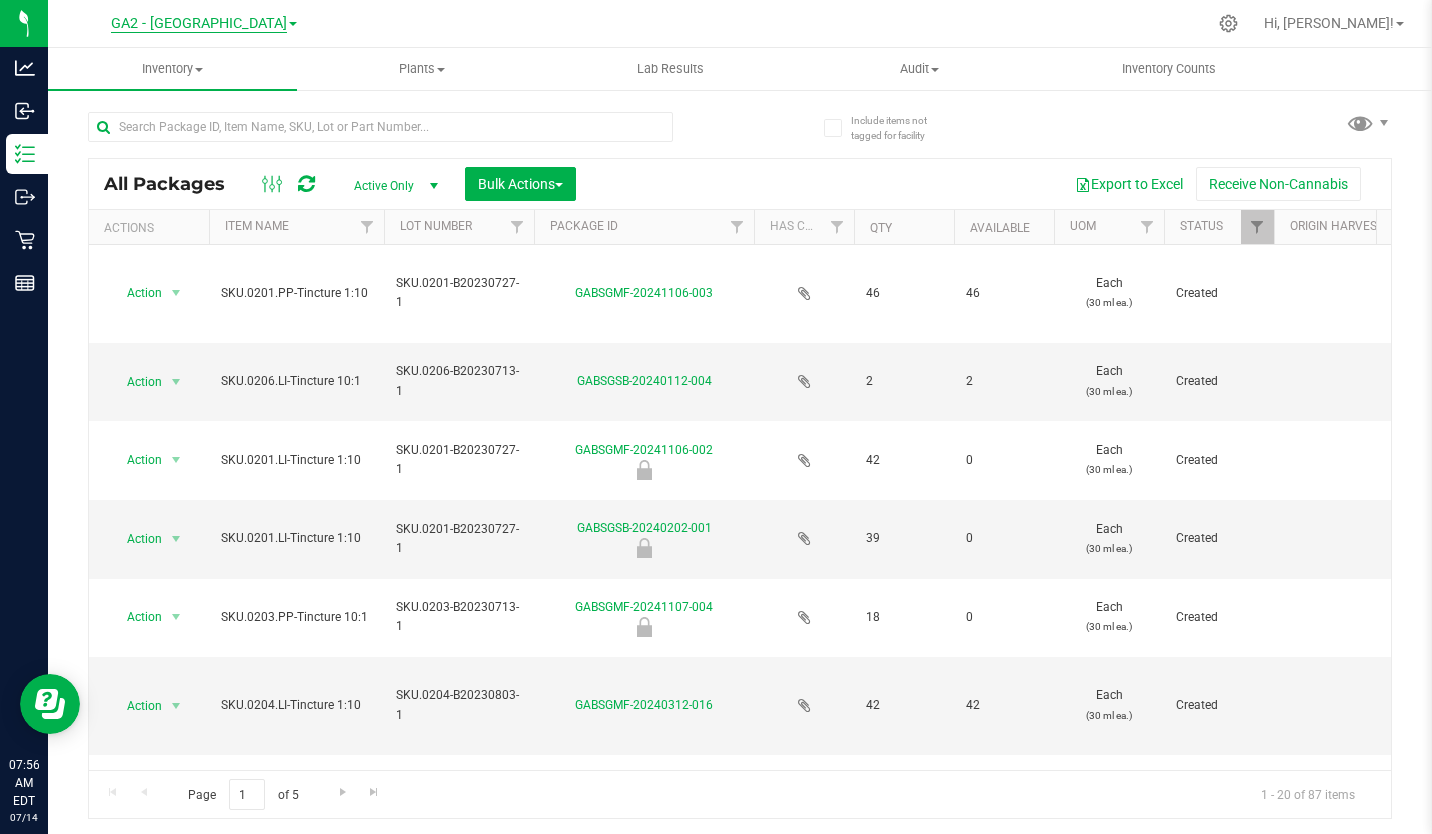 click on "GA2 - [GEOGRAPHIC_DATA]" at bounding box center (199, 24) 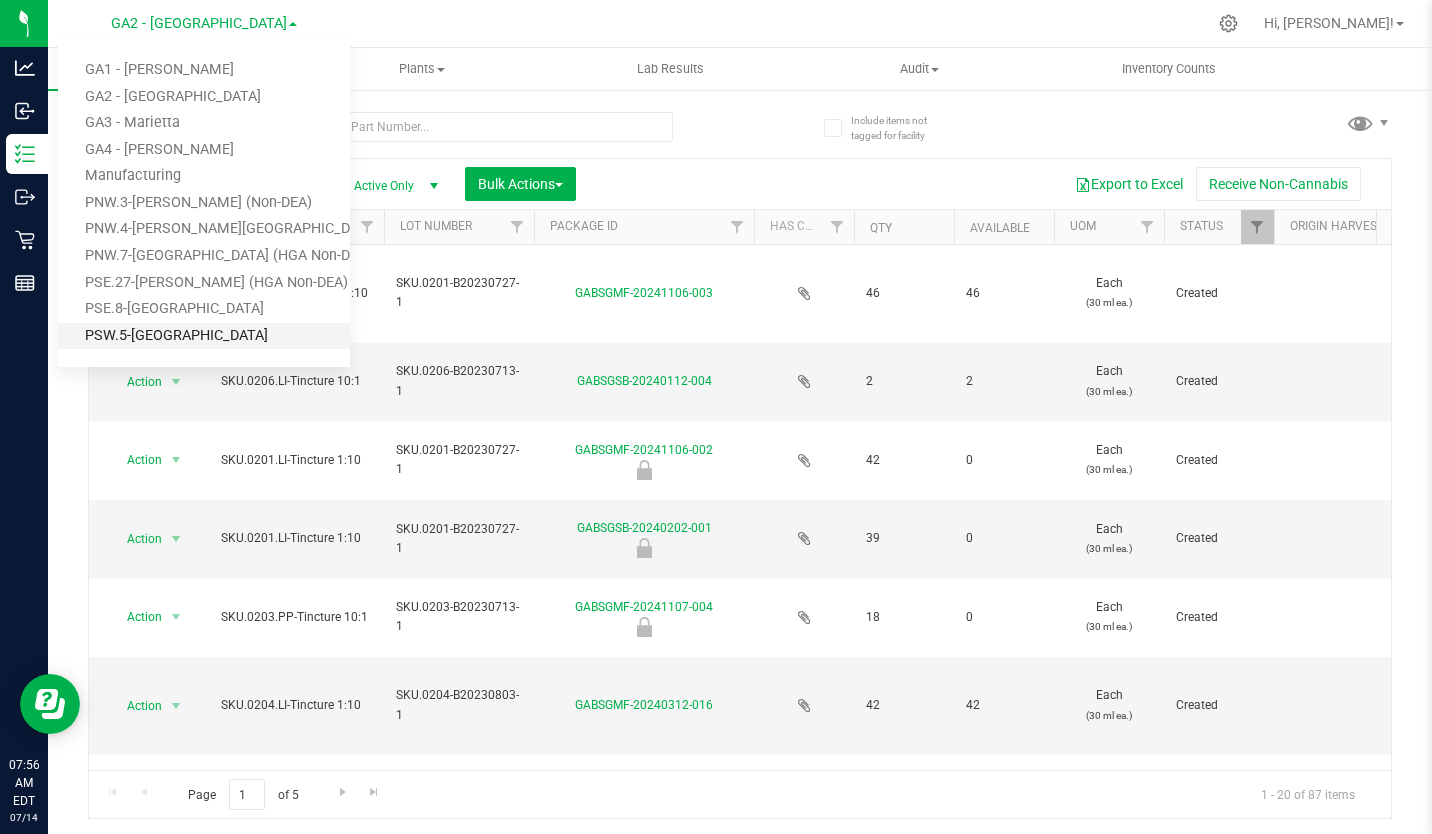 click on "PSW.5-[GEOGRAPHIC_DATA]" at bounding box center (204, 336) 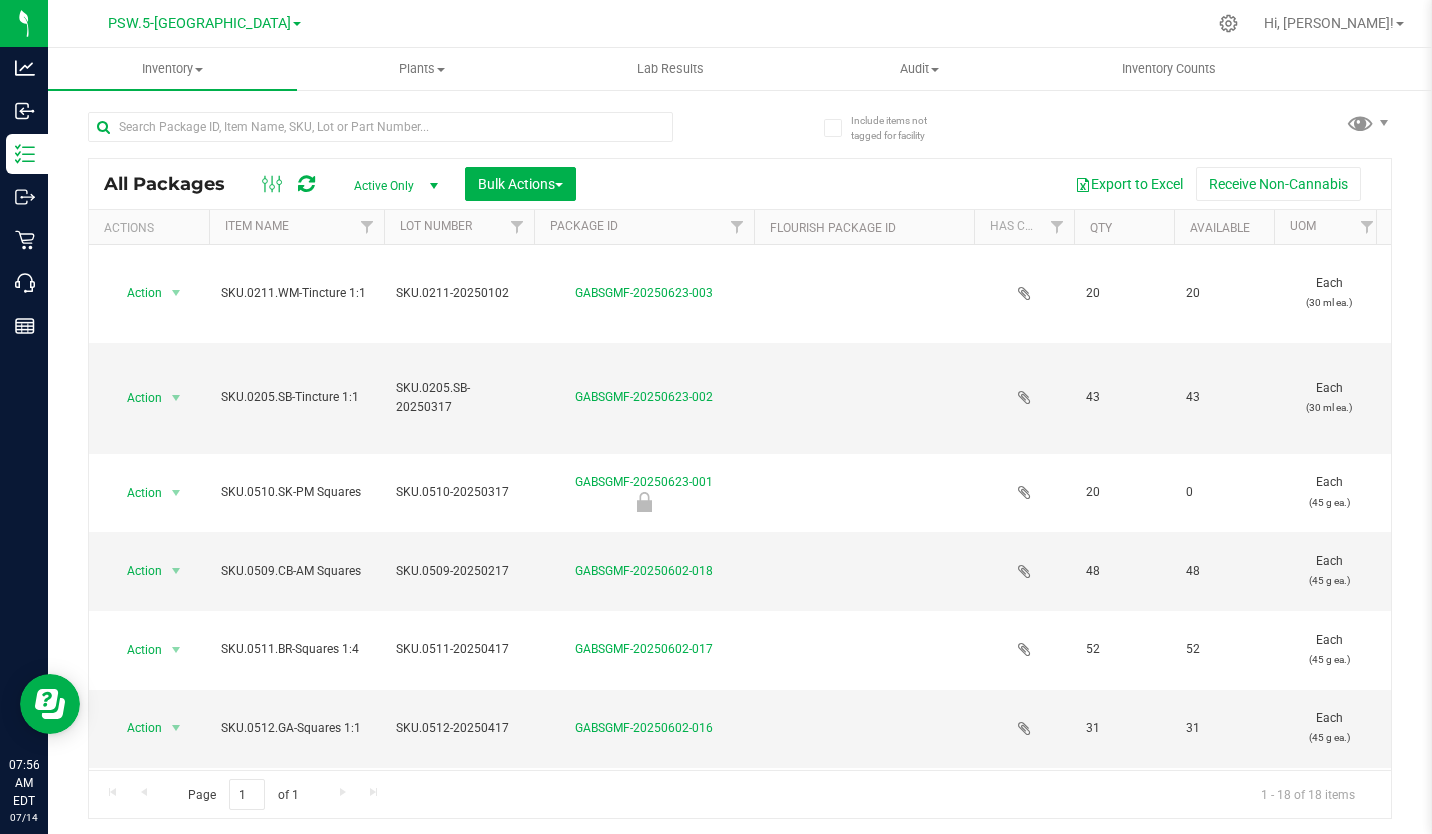 click on "Item Name" at bounding box center (296, 227) 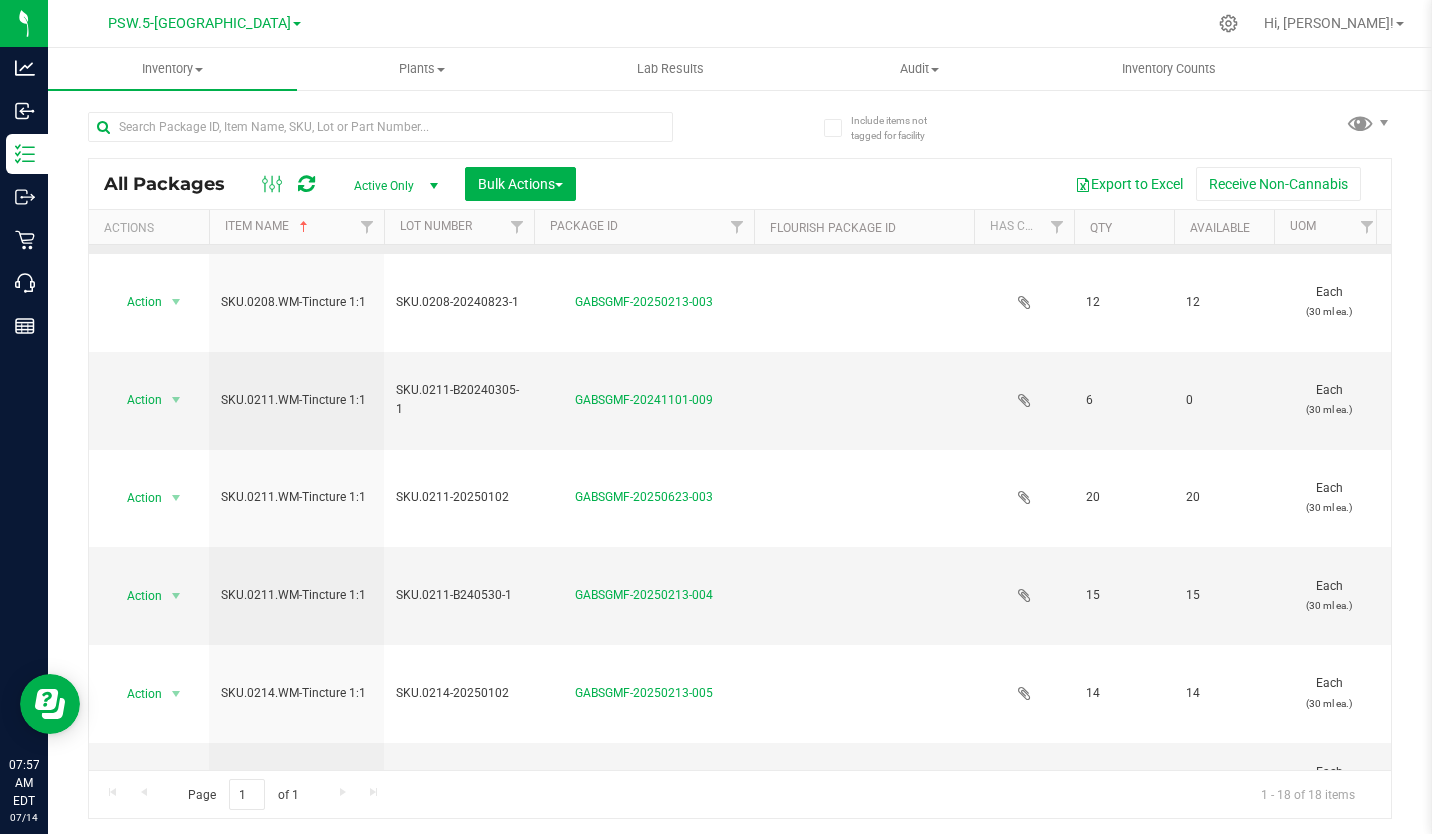 scroll, scrollTop: 213, scrollLeft: 274, axis: both 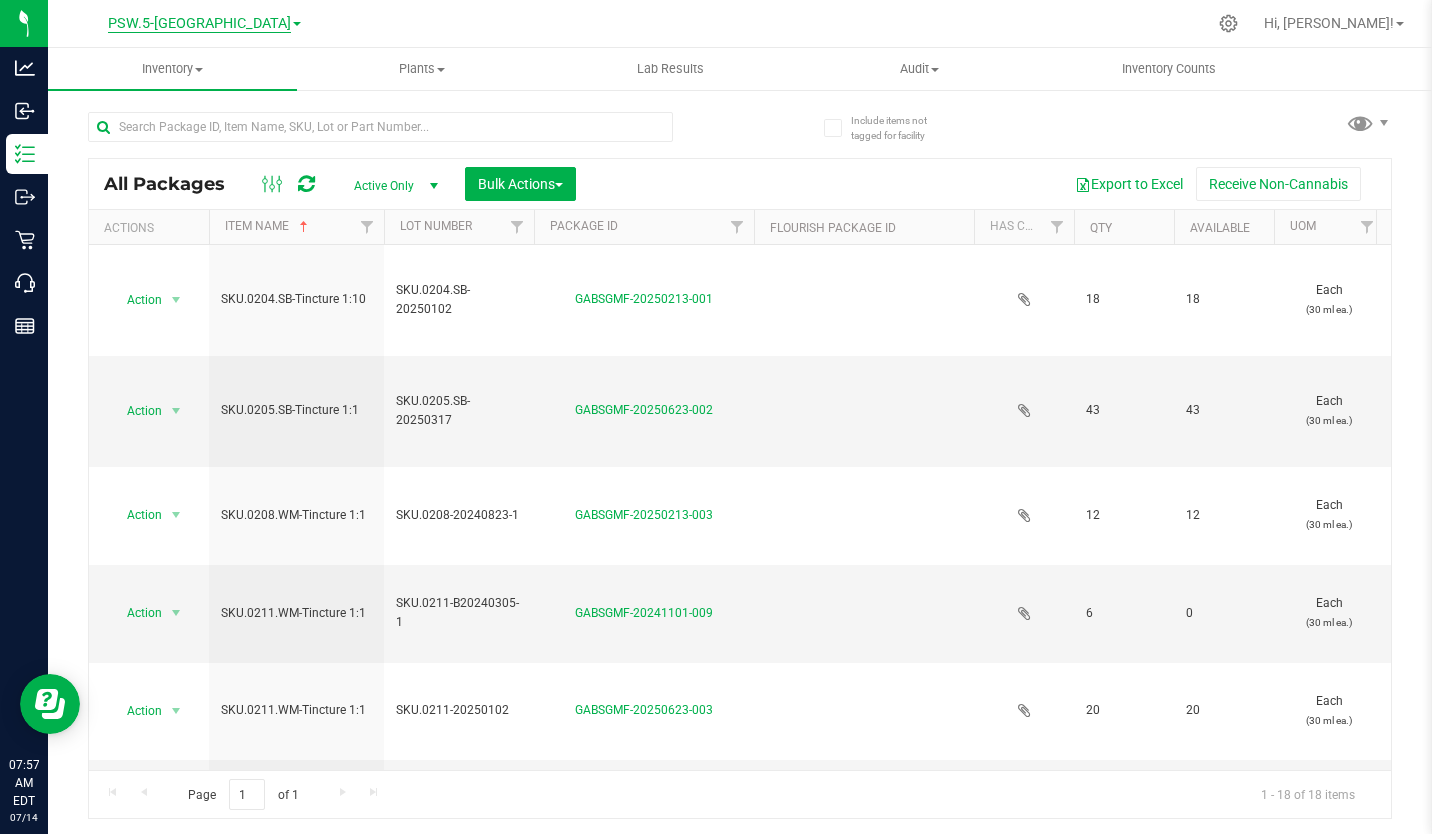 click on "PSW.5-[GEOGRAPHIC_DATA]" at bounding box center [199, 24] 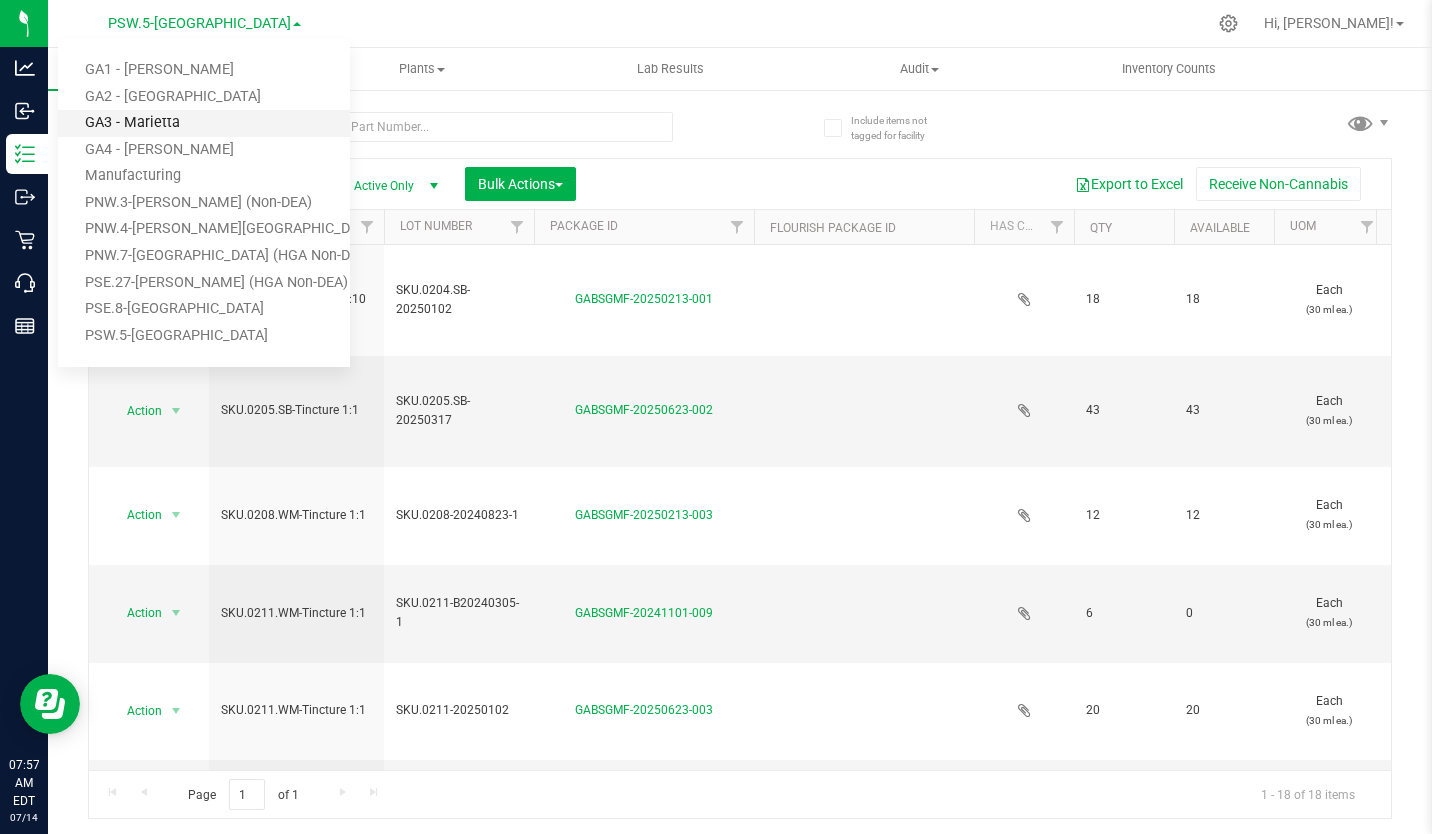 click on "GA3 - Marietta" at bounding box center [204, 123] 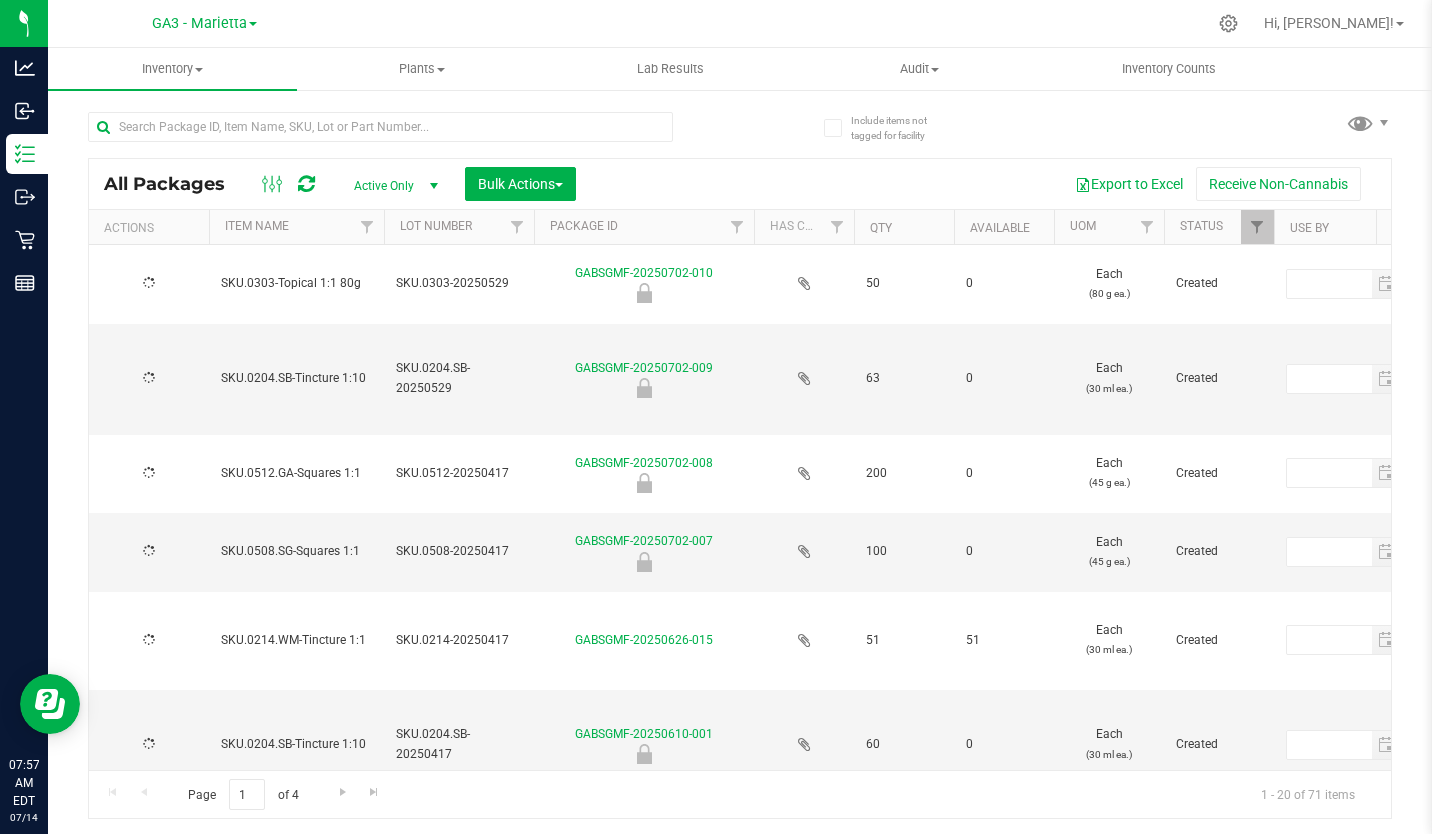 type on "[DATE]" 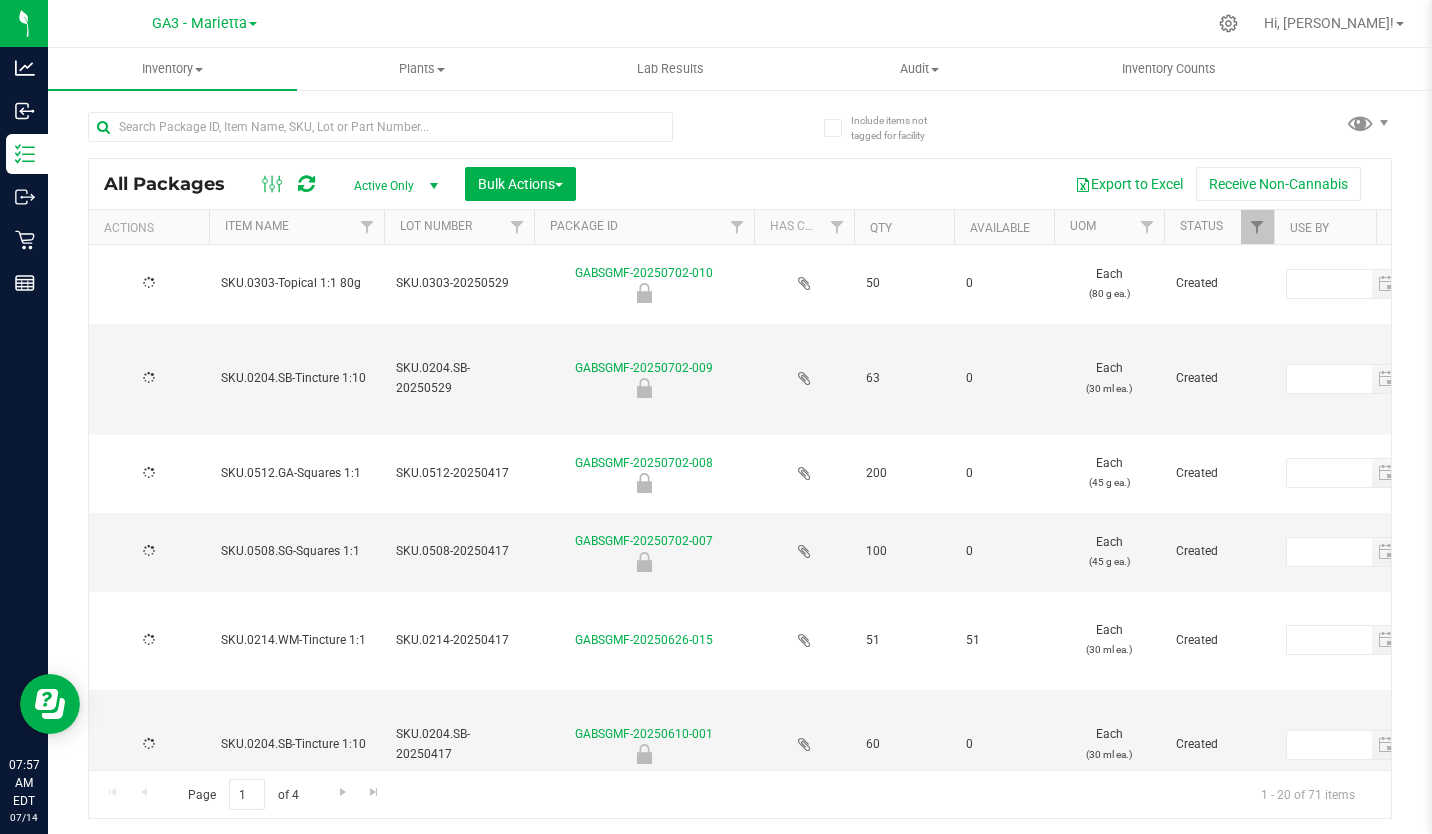 type on "[DATE]" 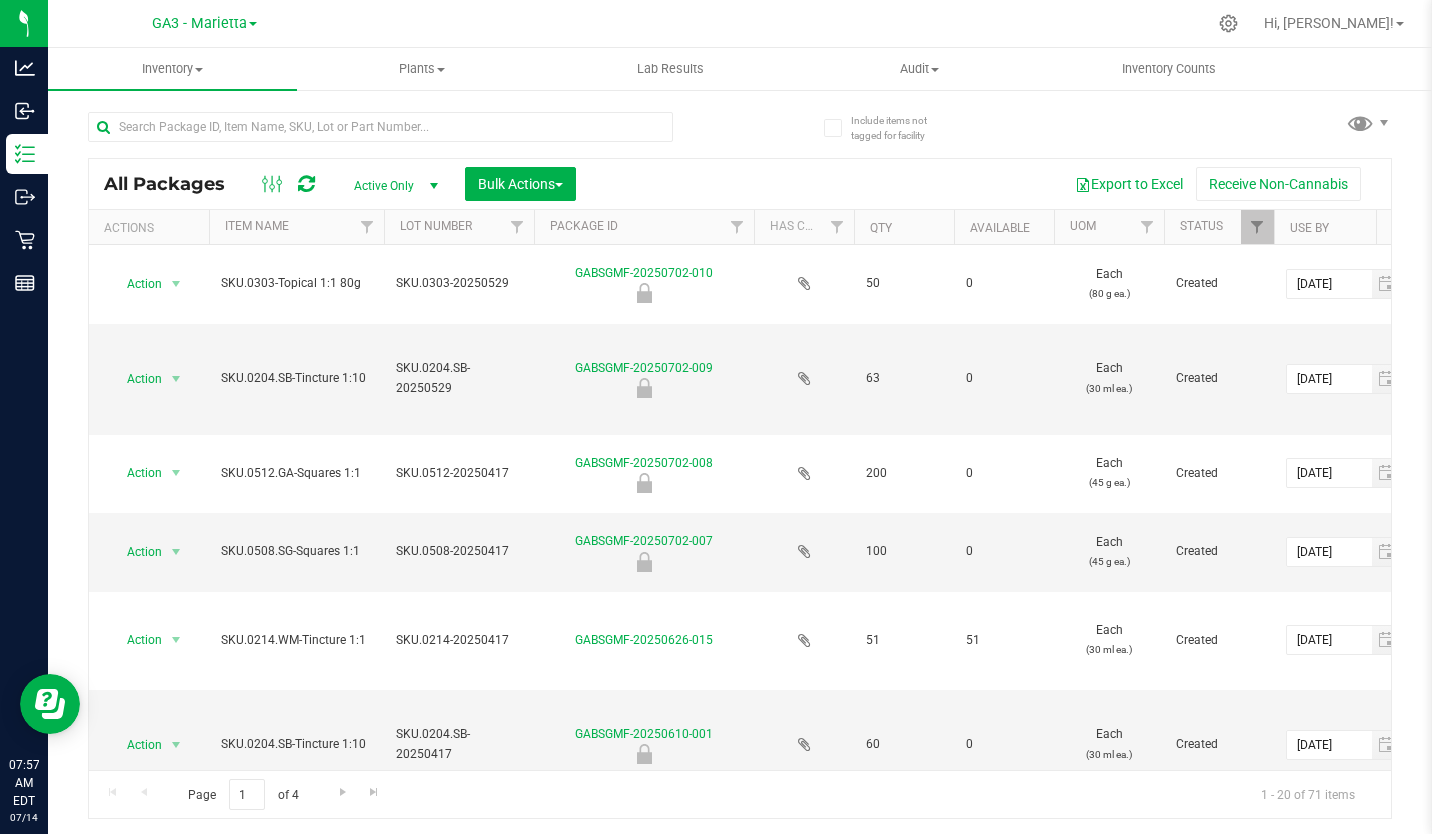 click on "Item Name" at bounding box center [296, 227] 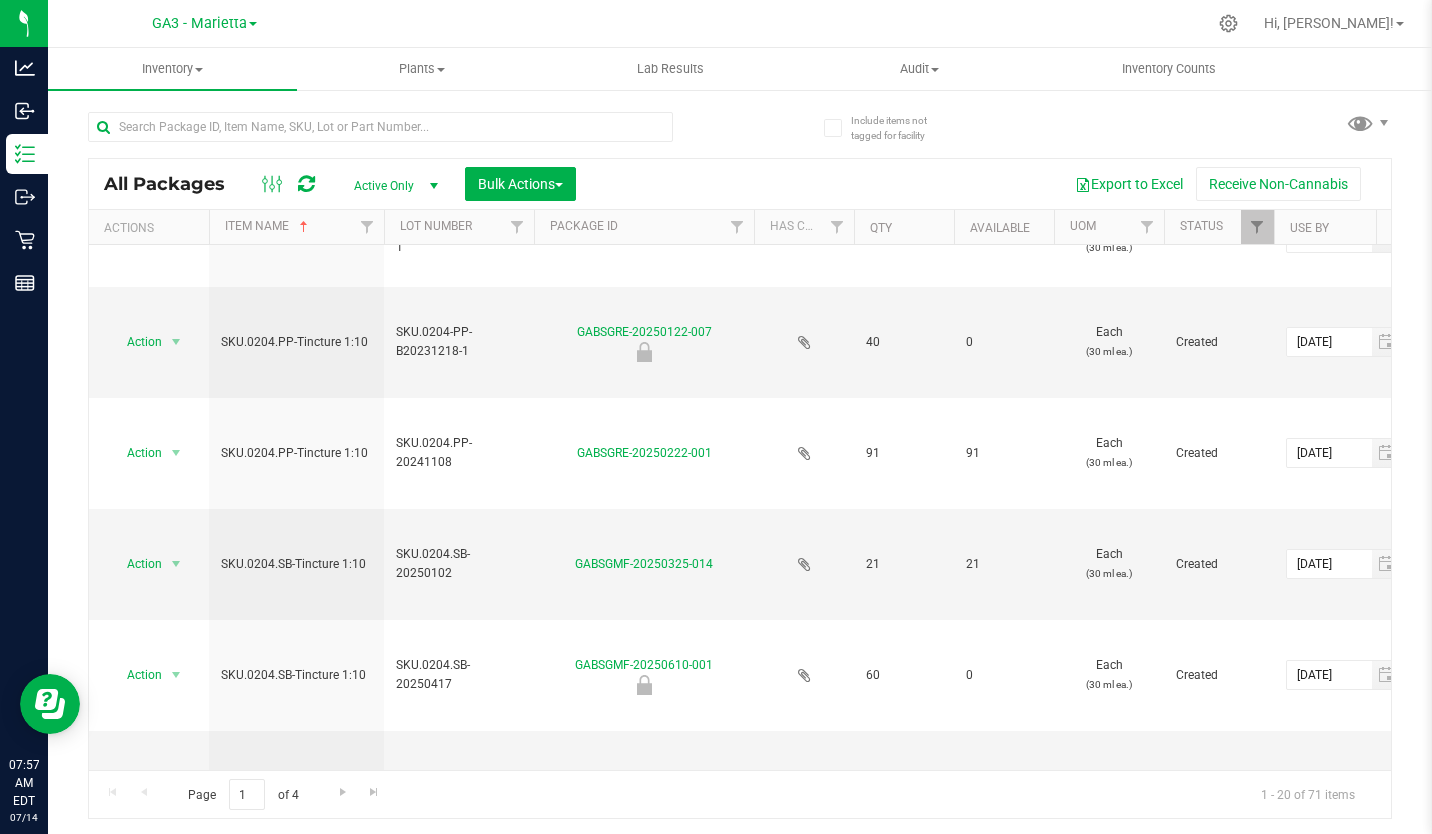 scroll, scrollTop: 1342, scrollLeft: 0, axis: vertical 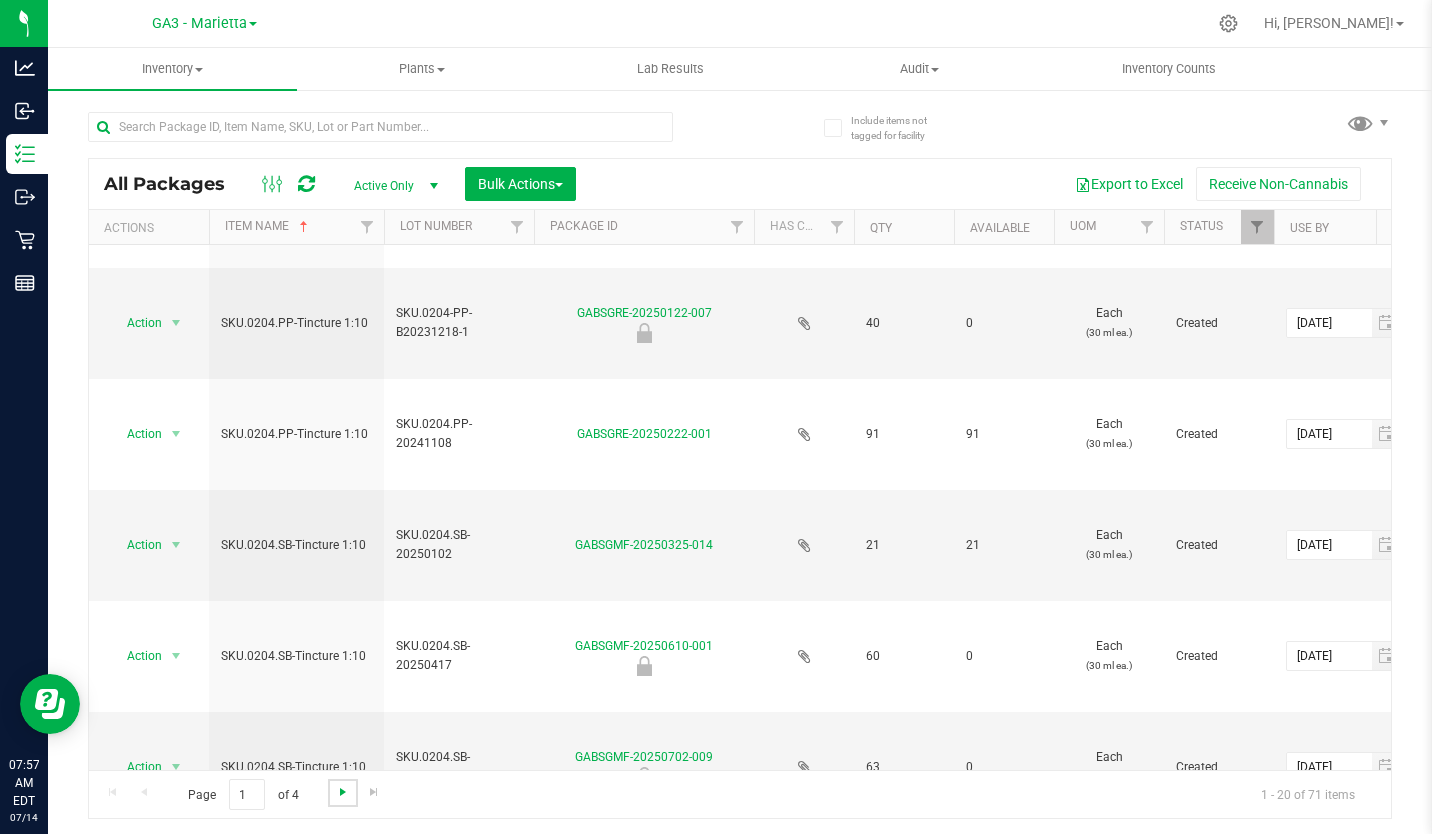 click at bounding box center (343, 792) 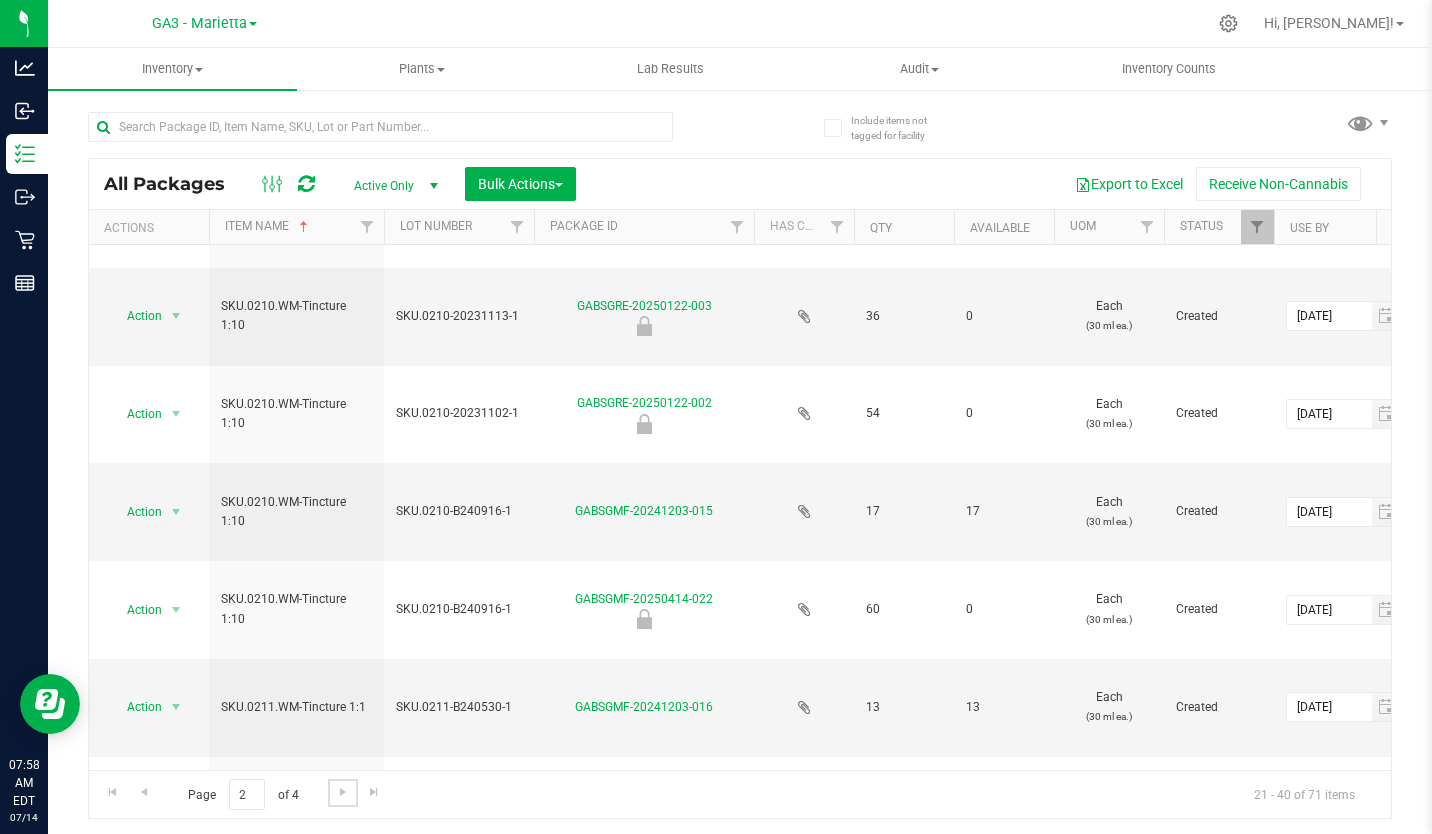 scroll, scrollTop: 1445, scrollLeft: 0, axis: vertical 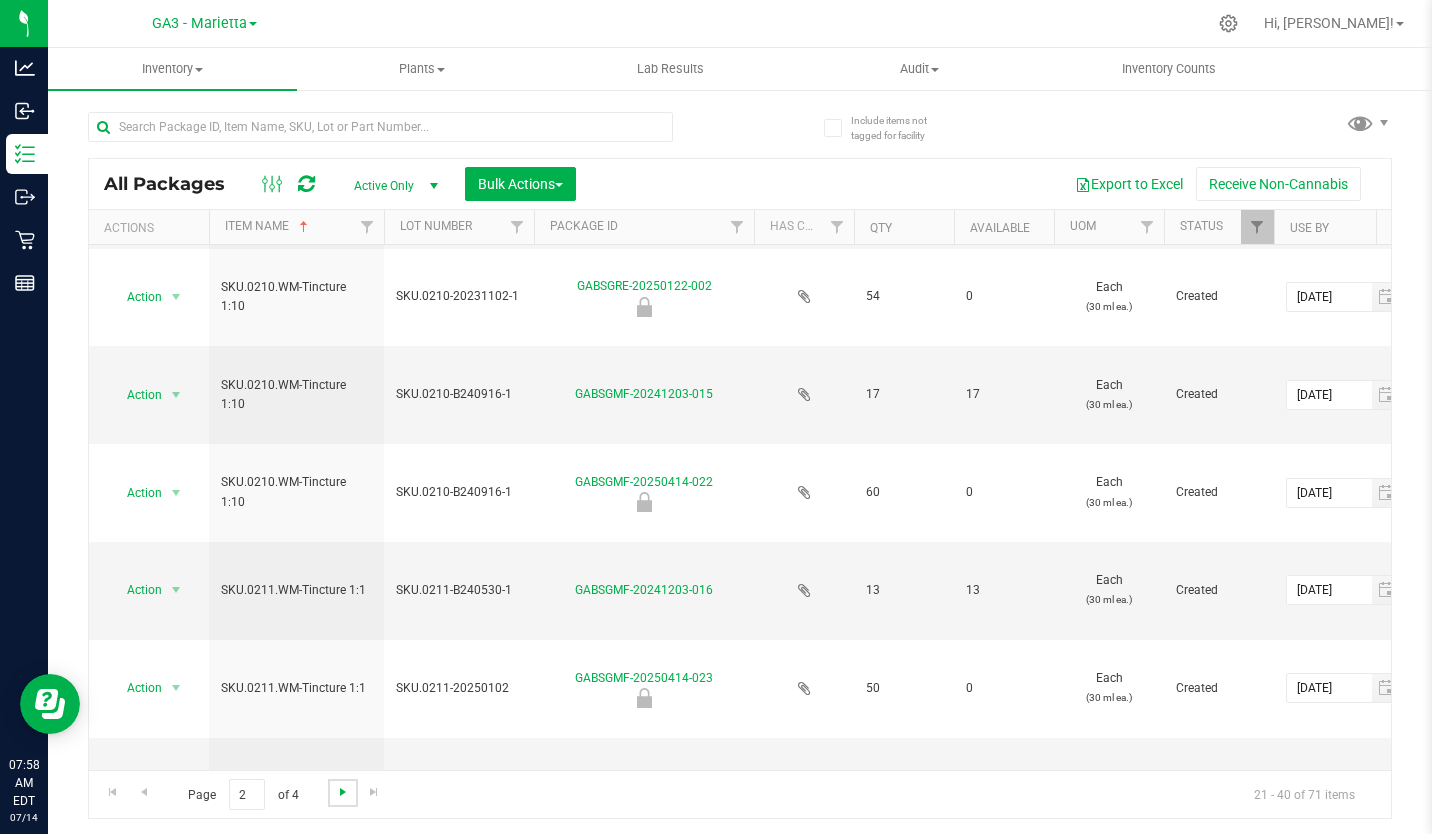 click at bounding box center [343, 792] 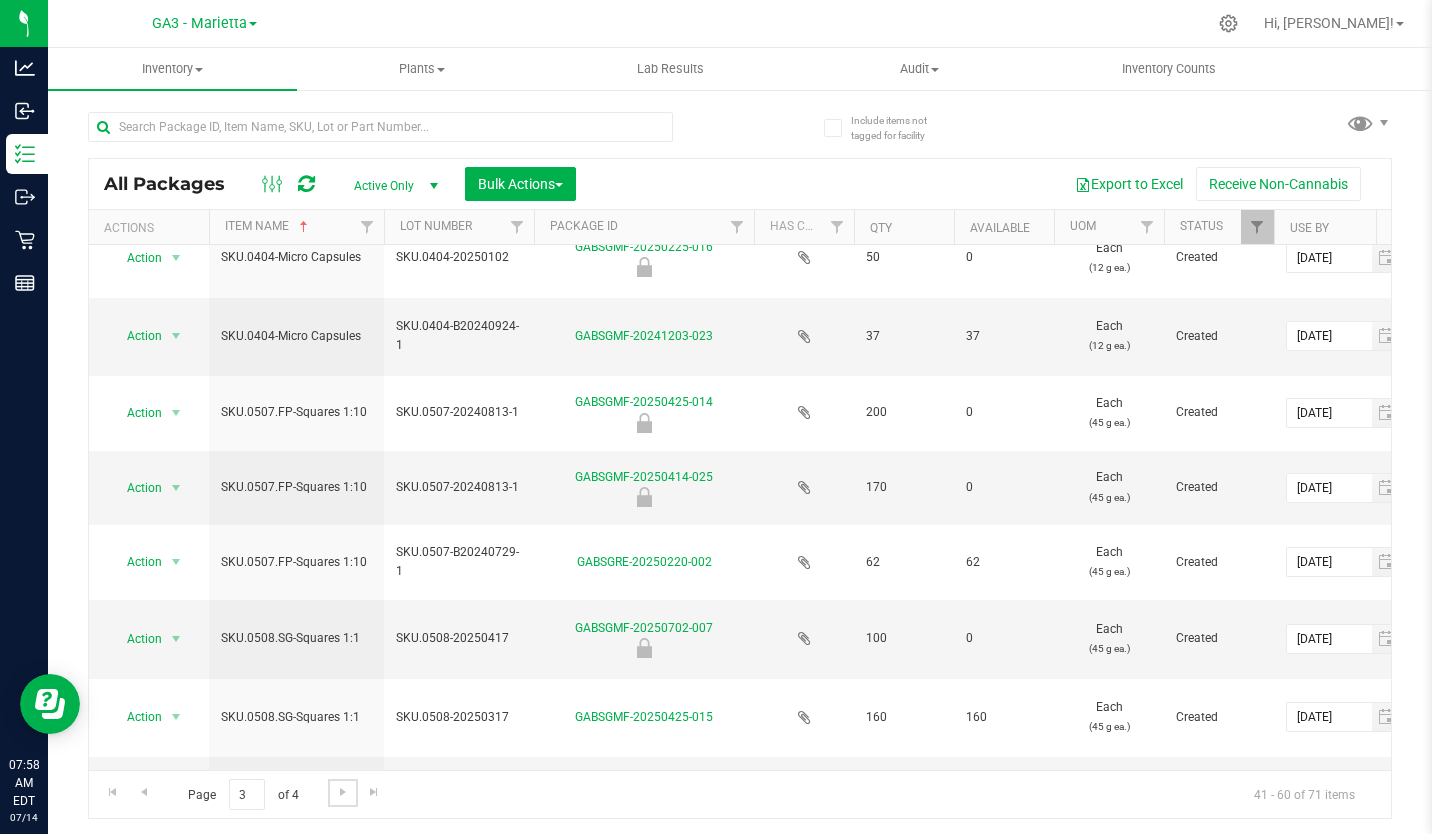 scroll, scrollTop: 1106, scrollLeft: 0, axis: vertical 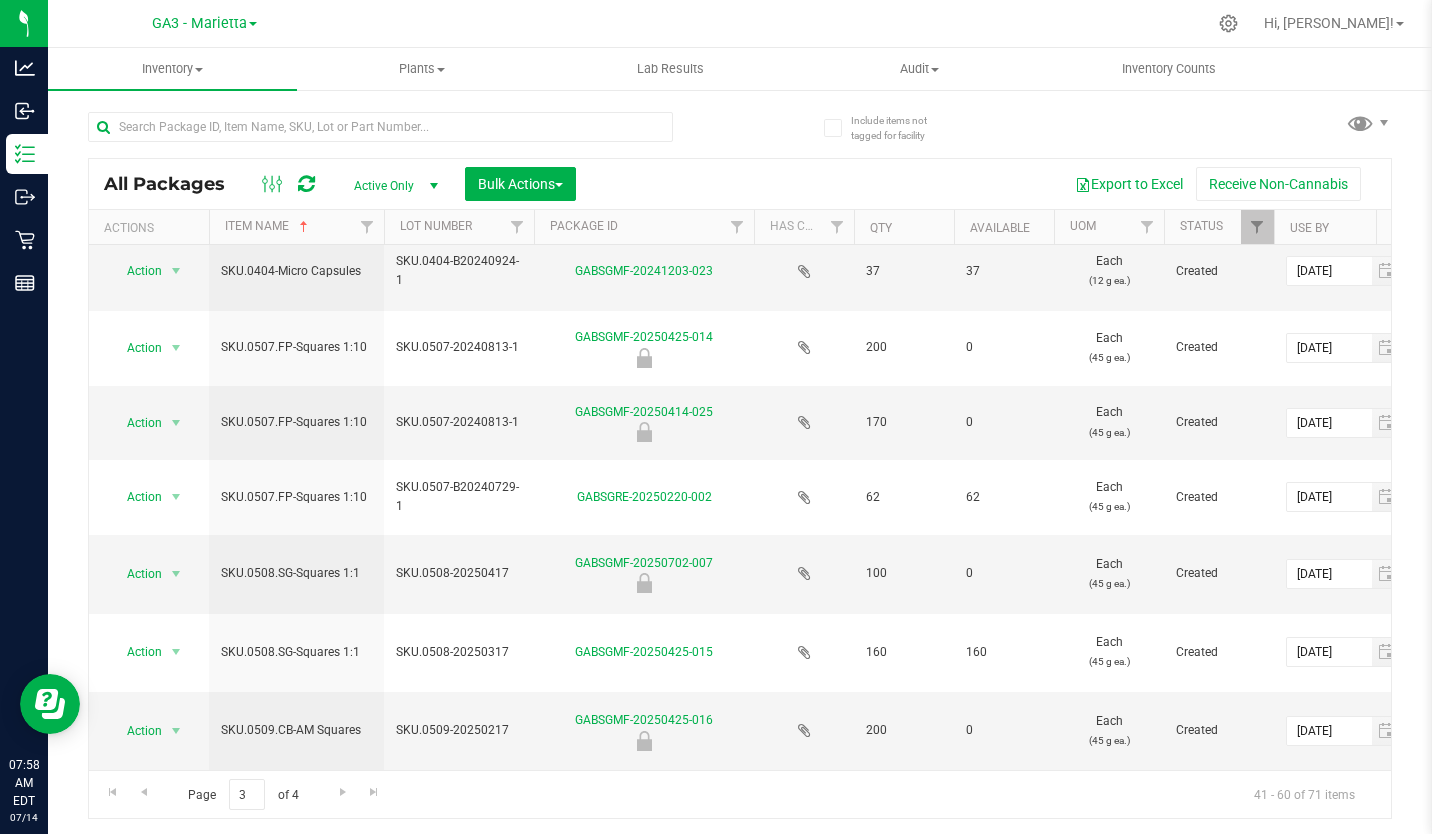 click on "SKU.0508-20250317" at bounding box center [459, 652] 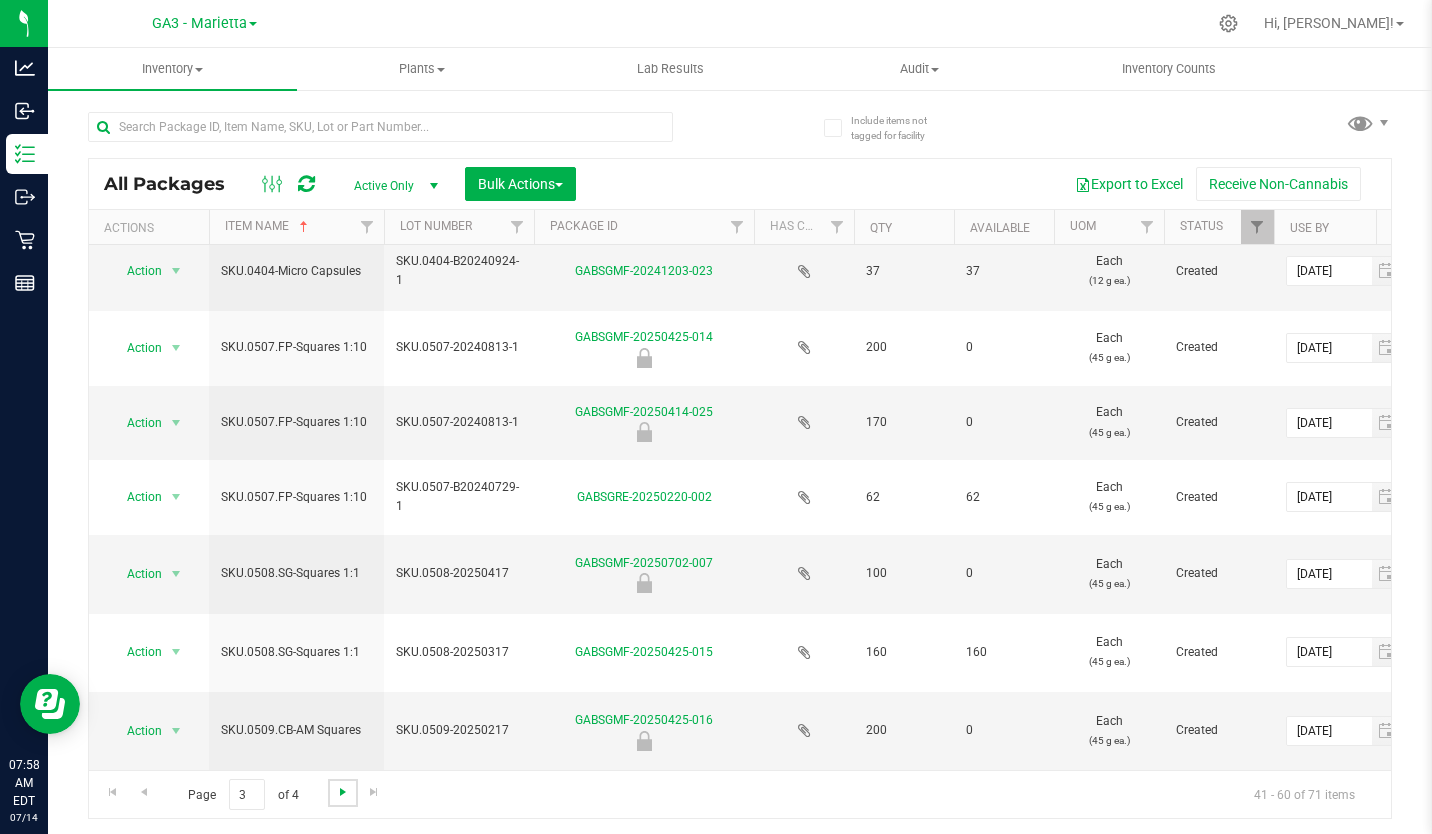 click at bounding box center [343, 792] 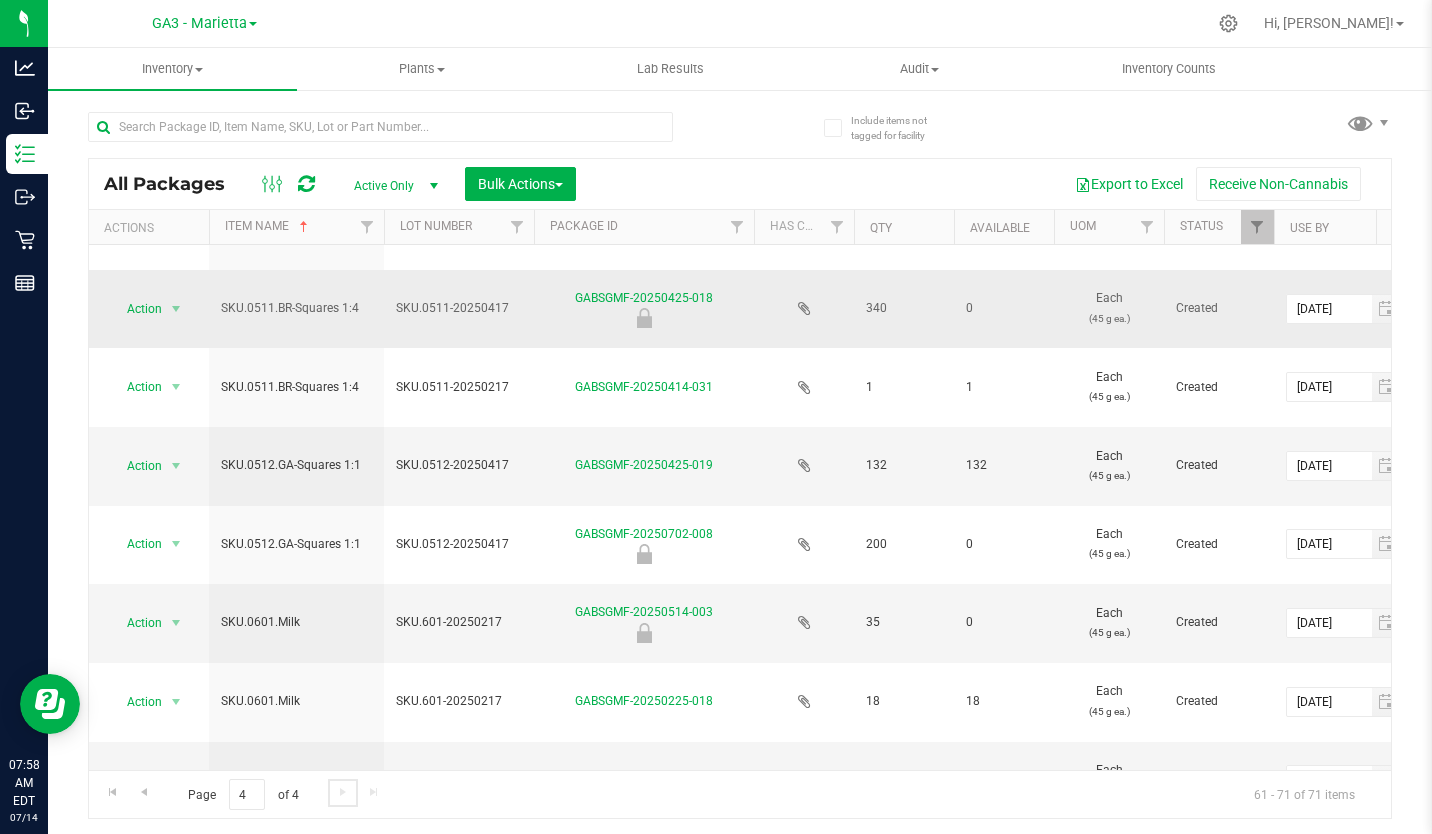 scroll, scrollTop: 0, scrollLeft: 0, axis: both 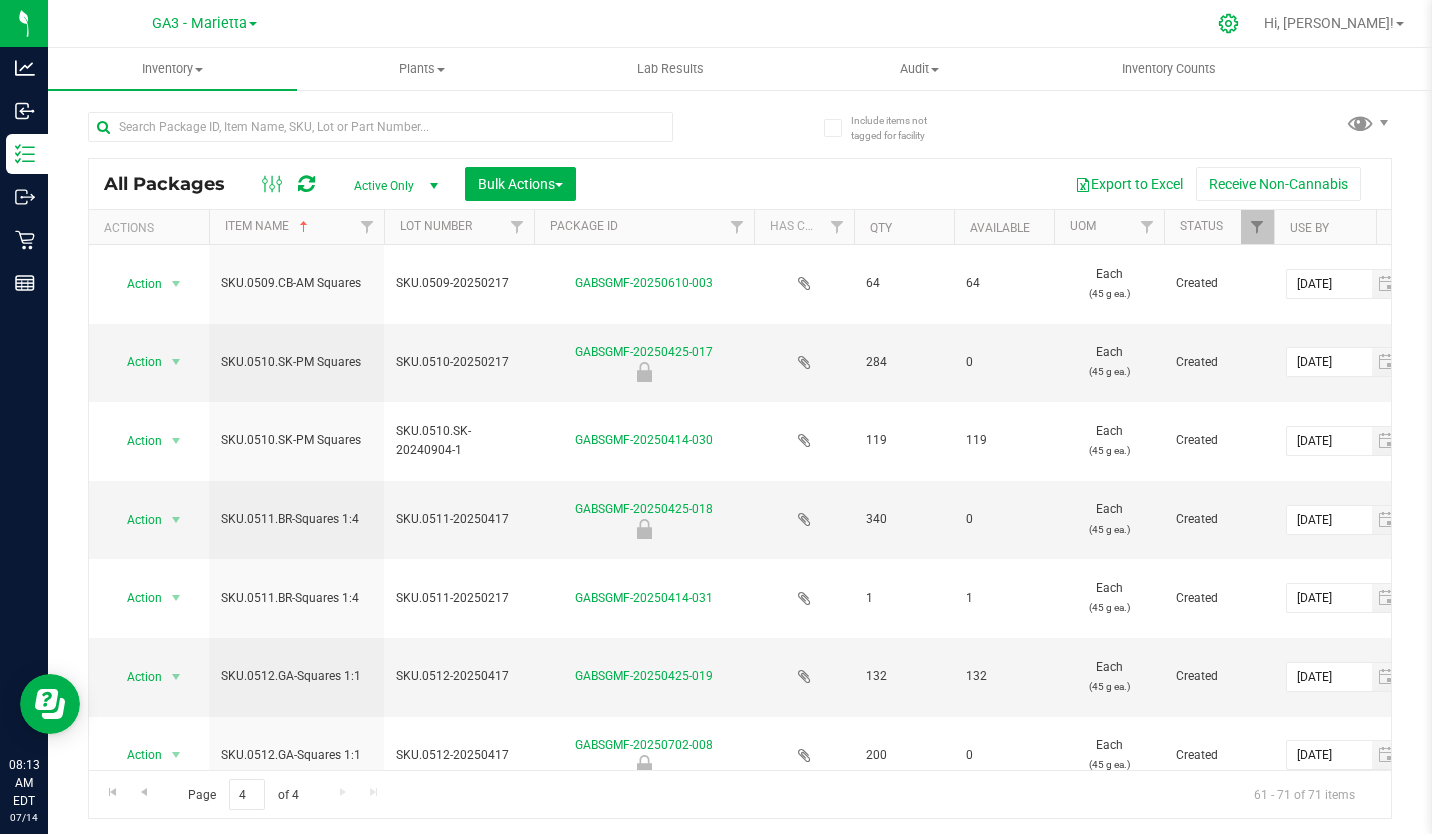 click 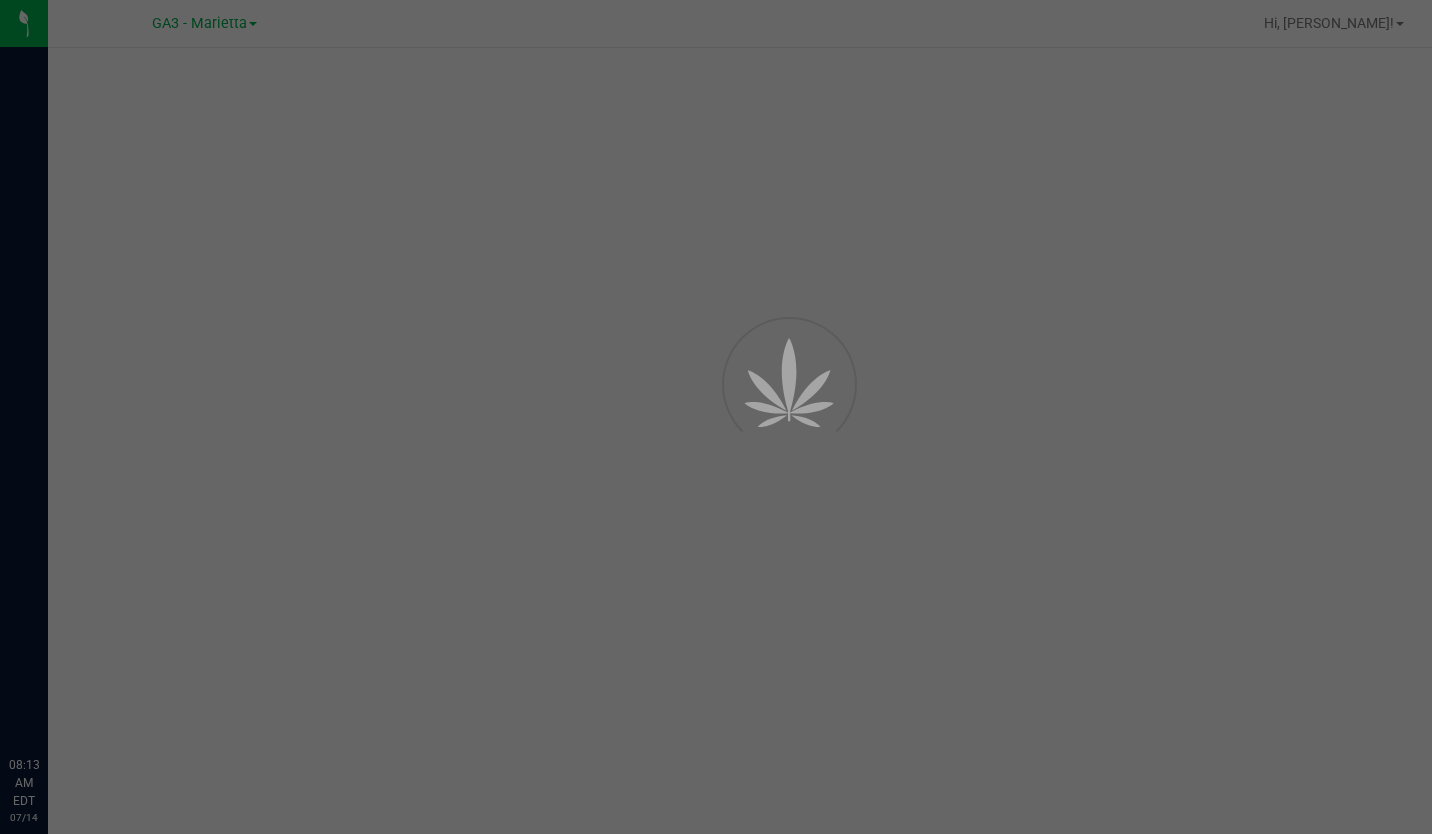 scroll, scrollTop: 0, scrollLeft: 0, axis: both 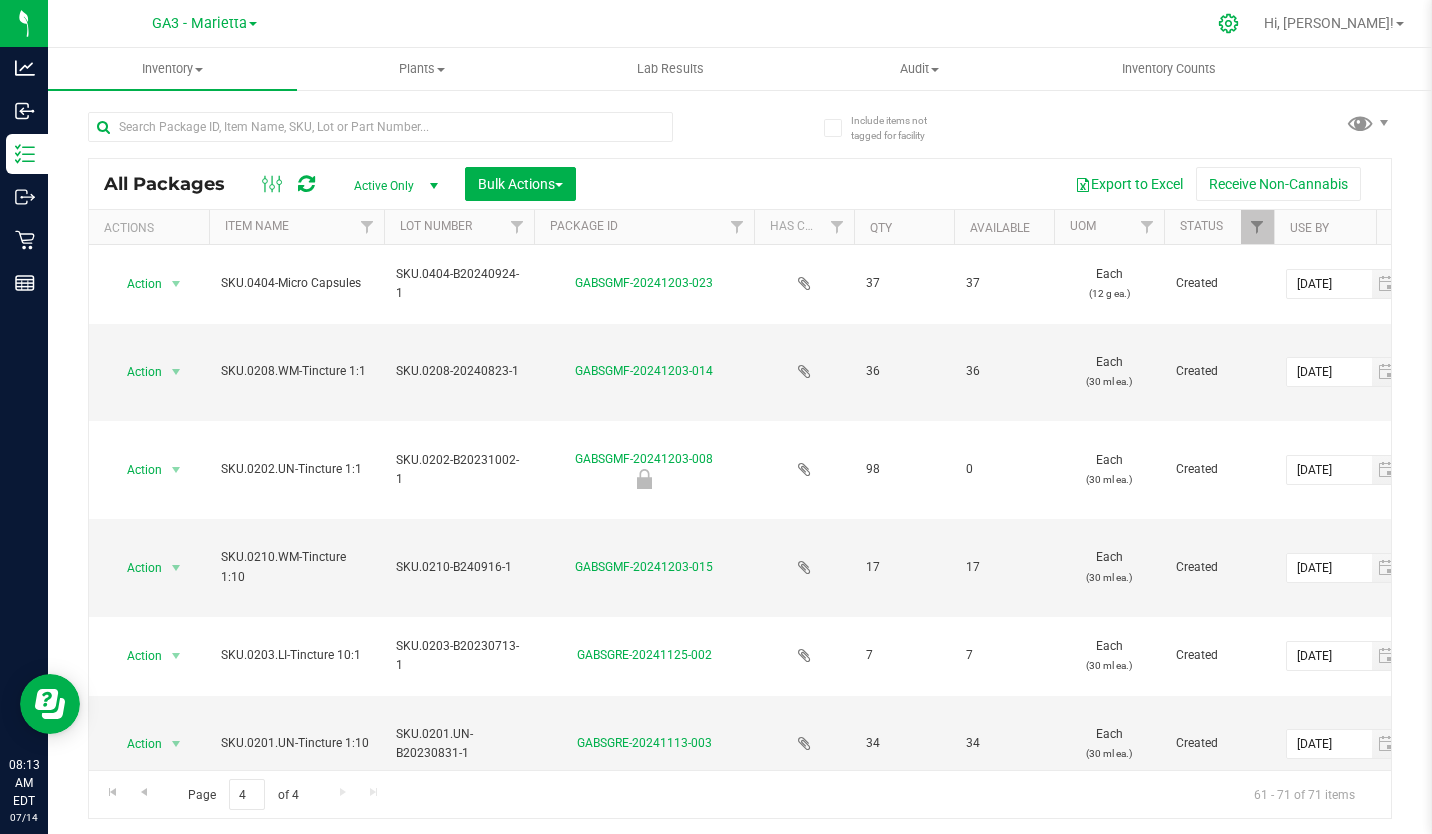 click 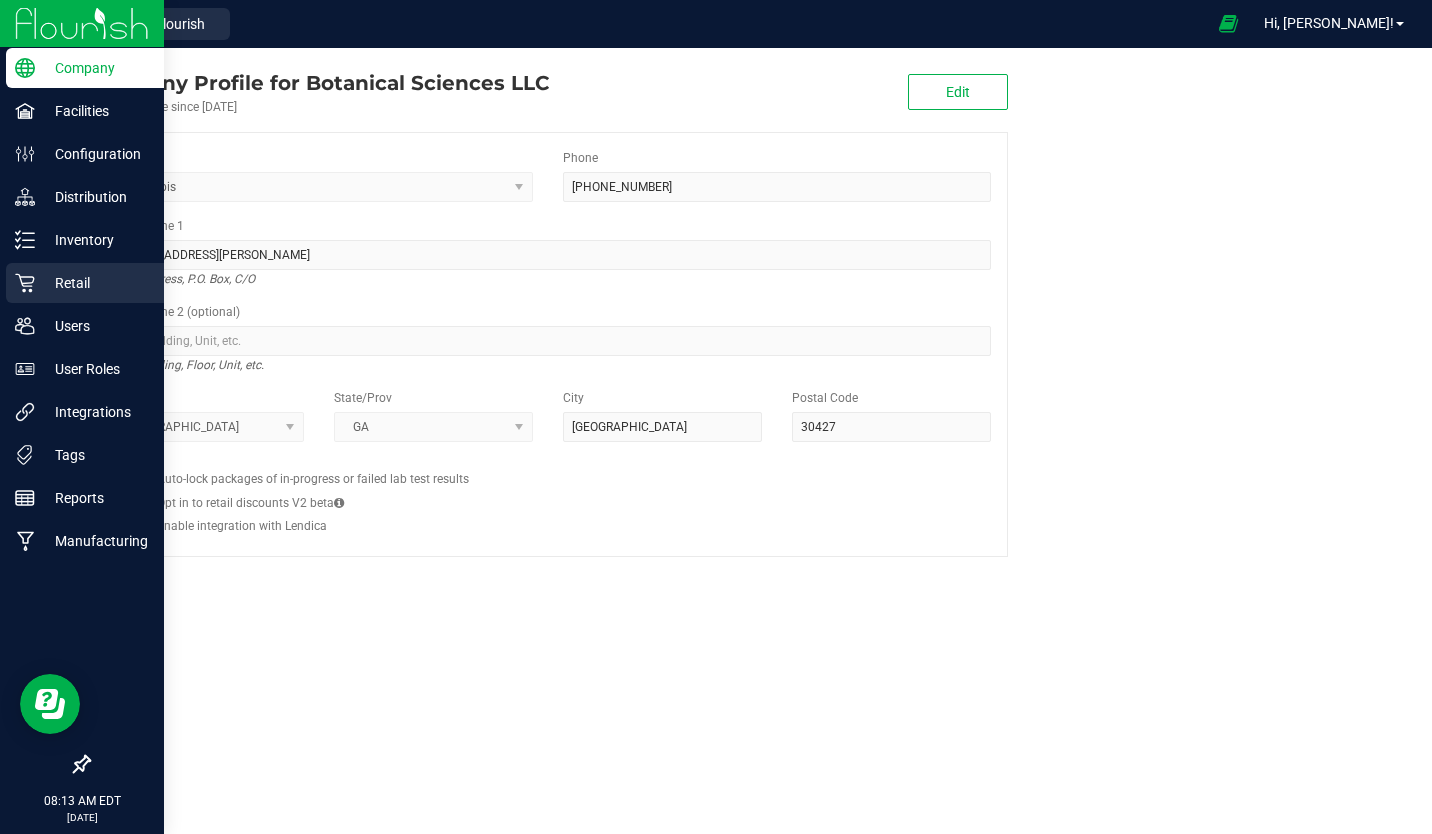 click on "Retail" at bounding box center (95, 283) 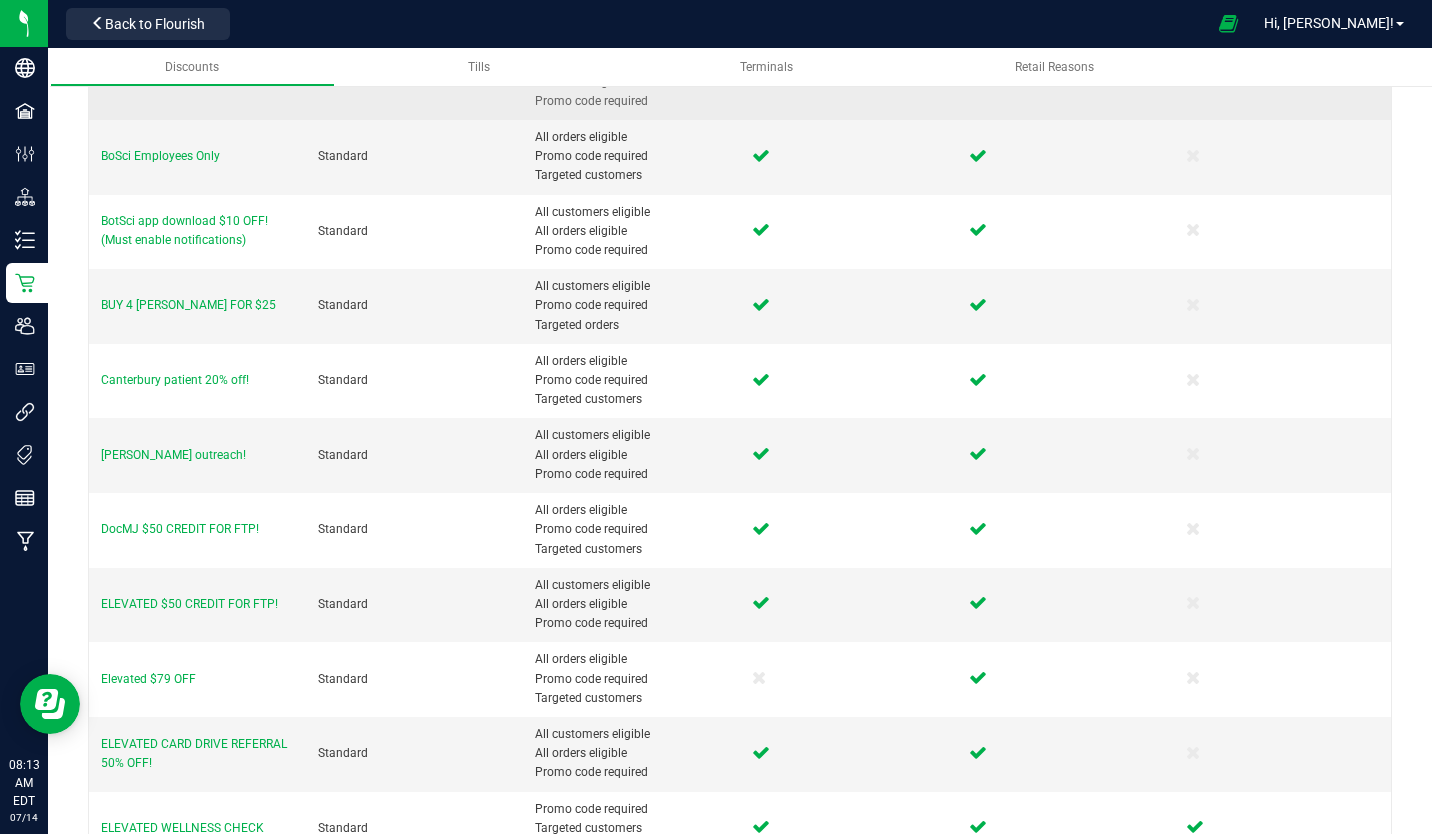 scroll, scrollTop: 844, scrollLeft: 0, axis: vertical 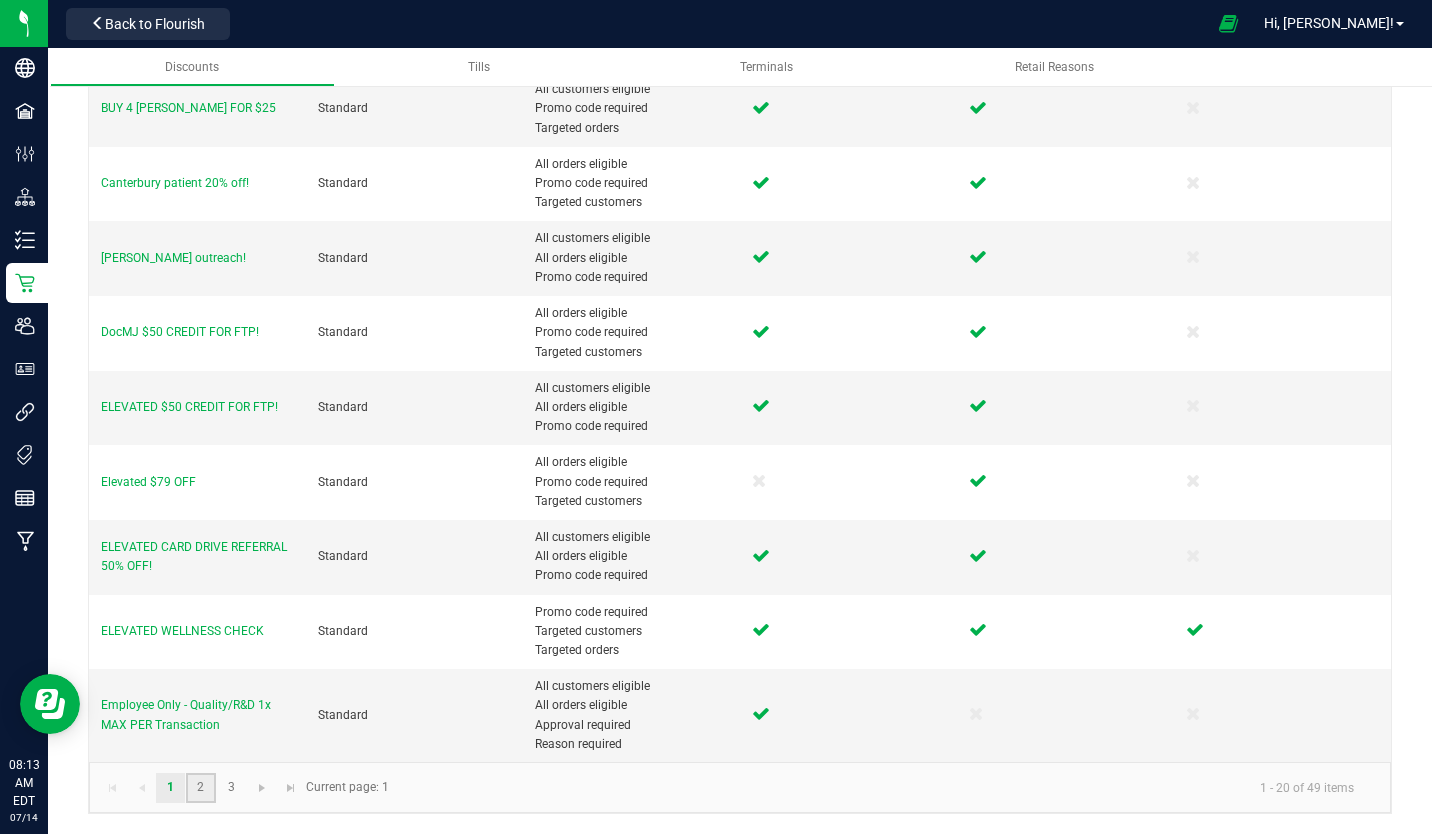 click on "2" 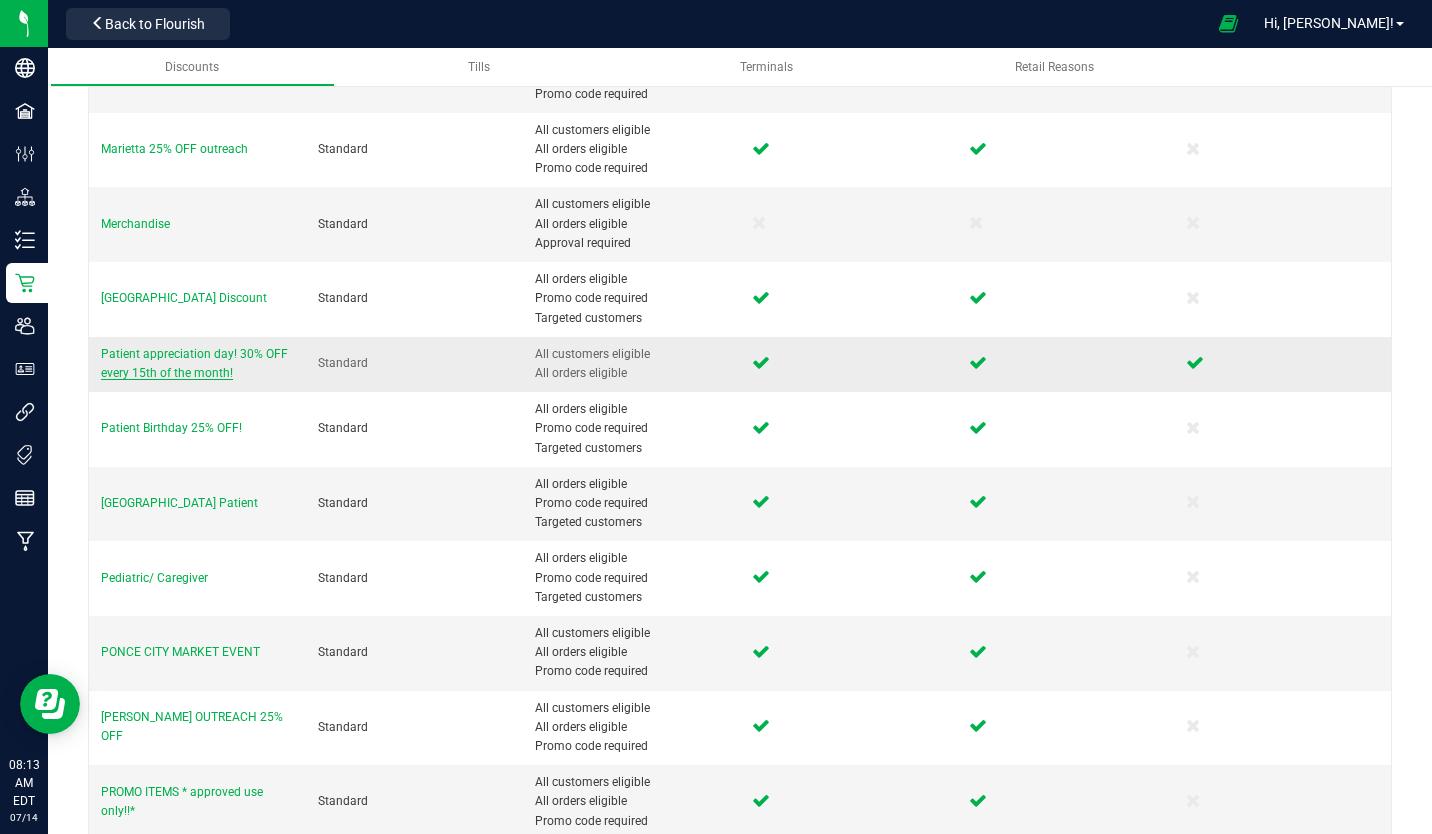 click on "Patient appreciation day! 30% OFF every 15th of the month!" at bounding box center [194, 363] 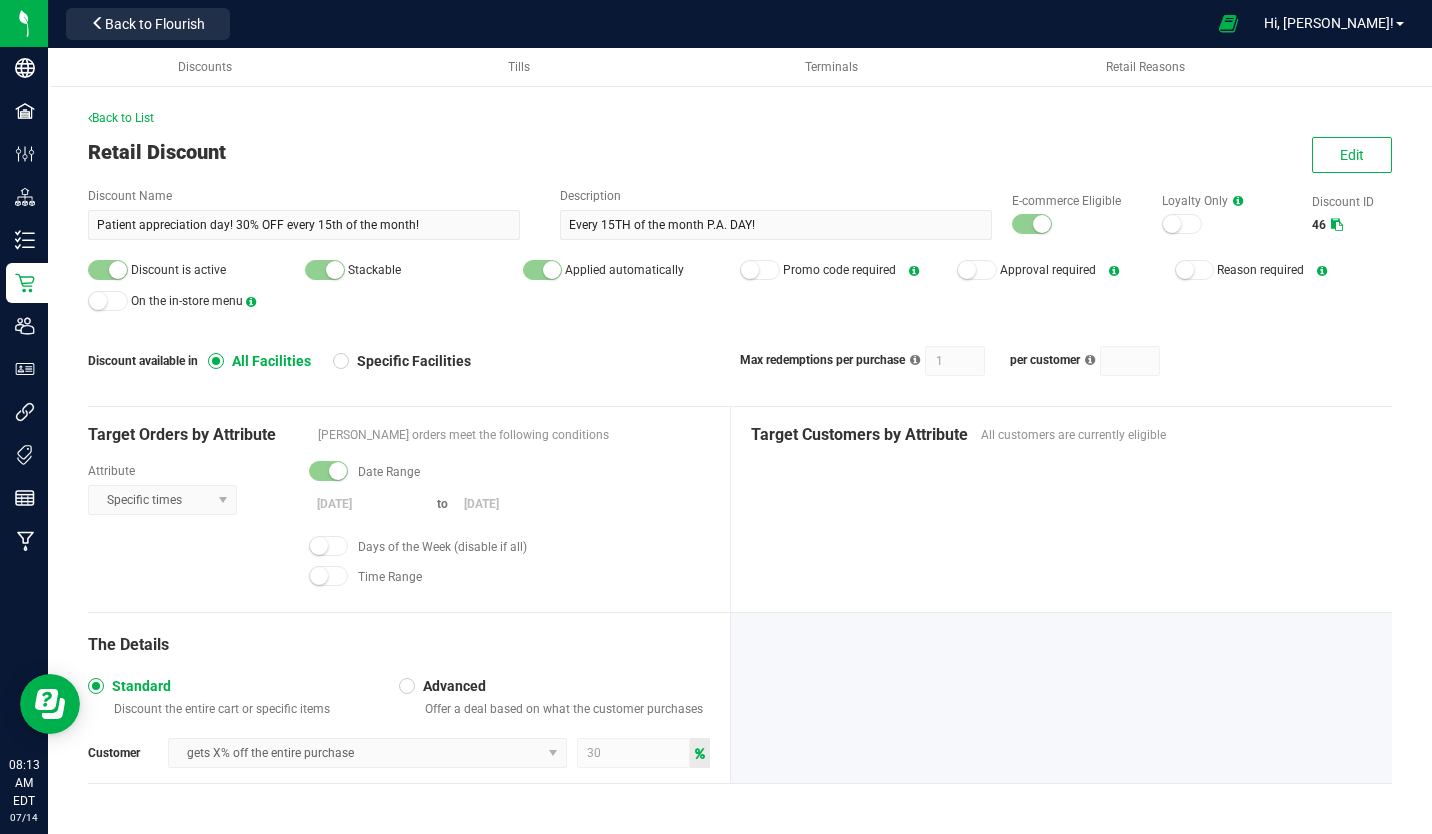 scroll, scrollTop: 0, scrollLeft: 0, axis: both 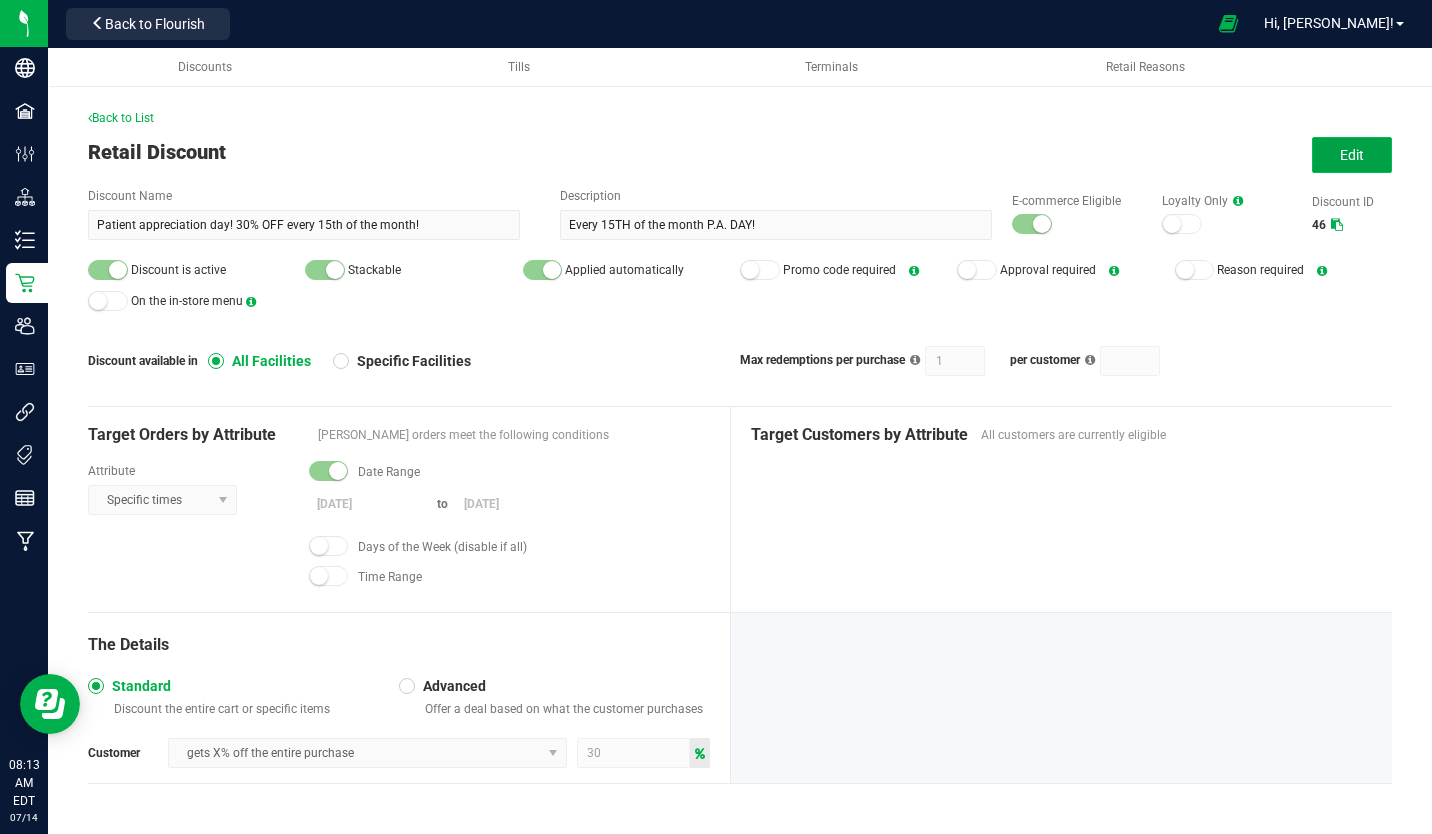 click on "Edit" at bounding box center (1352, 155) 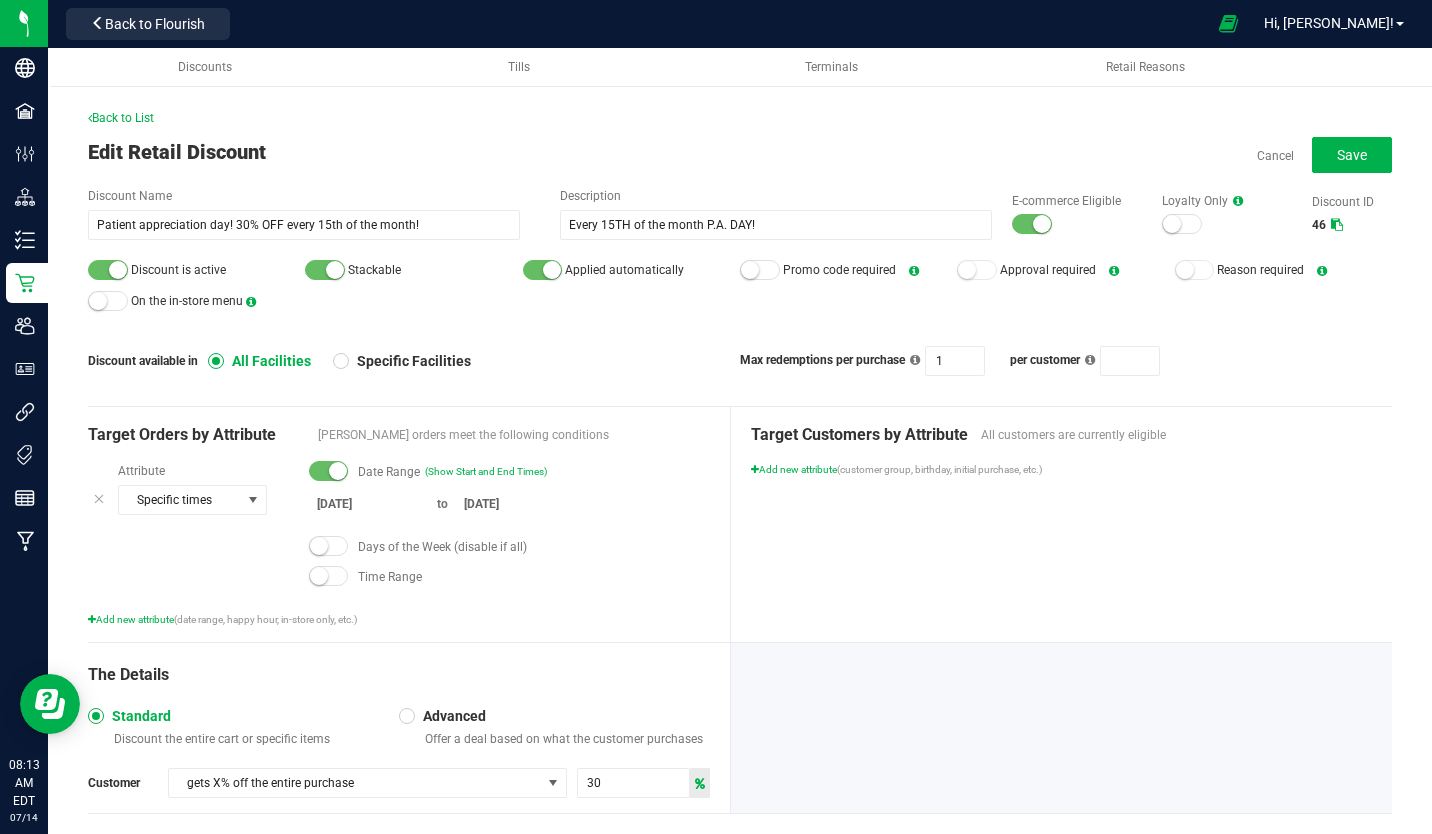 click on "6/15/2025" at bounding box center [369, 504] 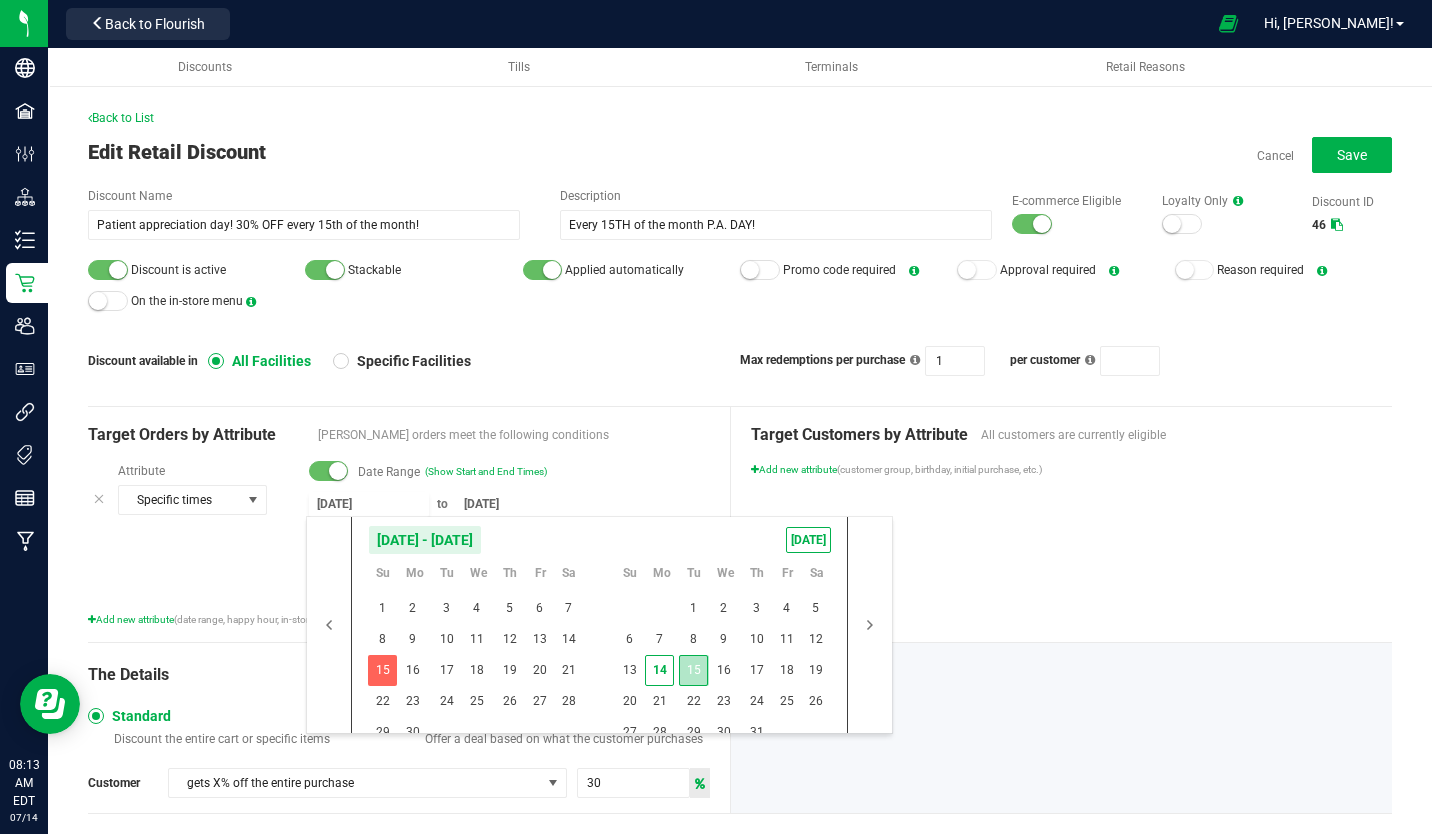 click on "15" at bounding box center (693, 670) 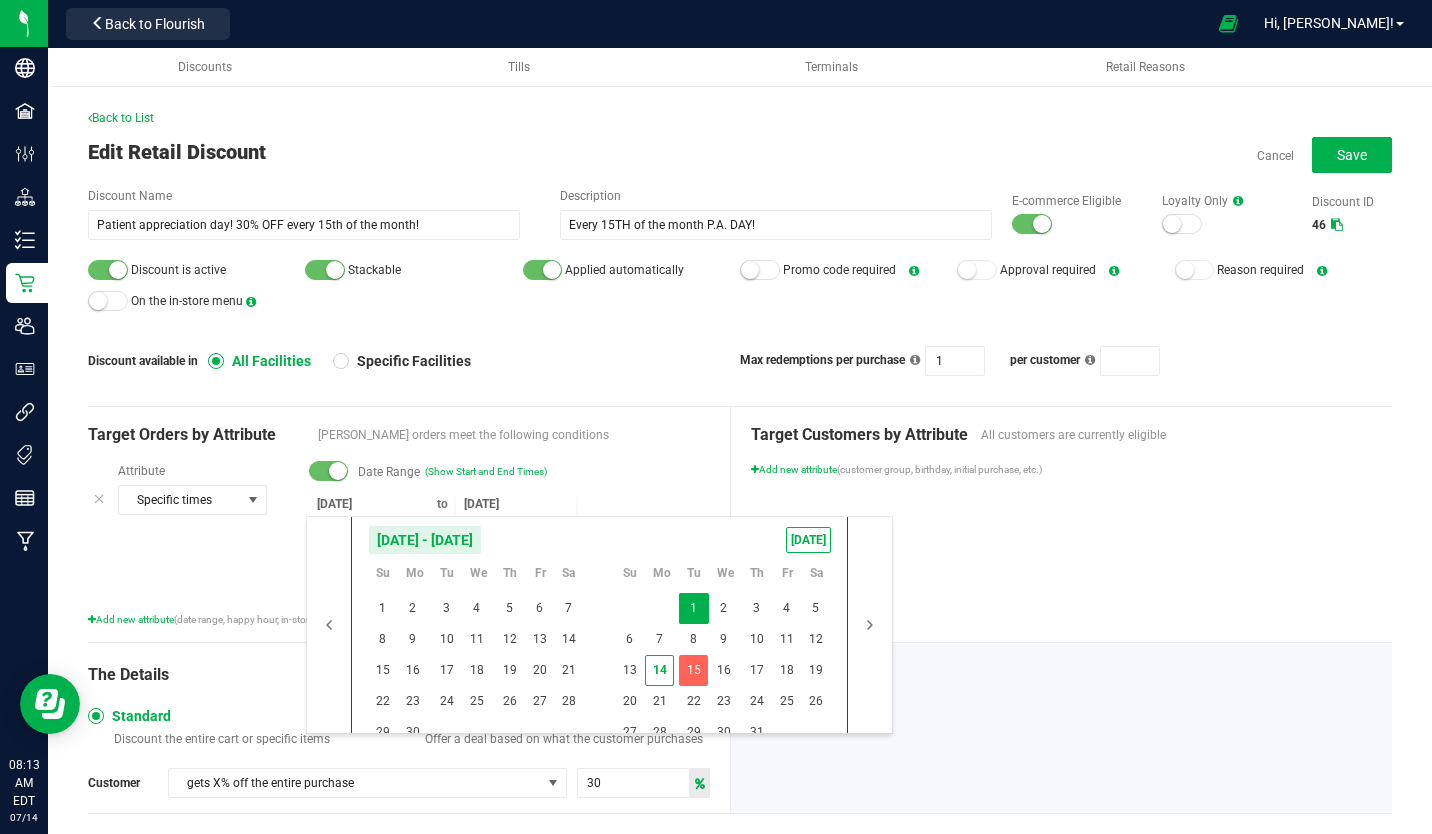 click on "Discount available in   All Facilities   Specific Facilities" at bounding box center (414, 361) 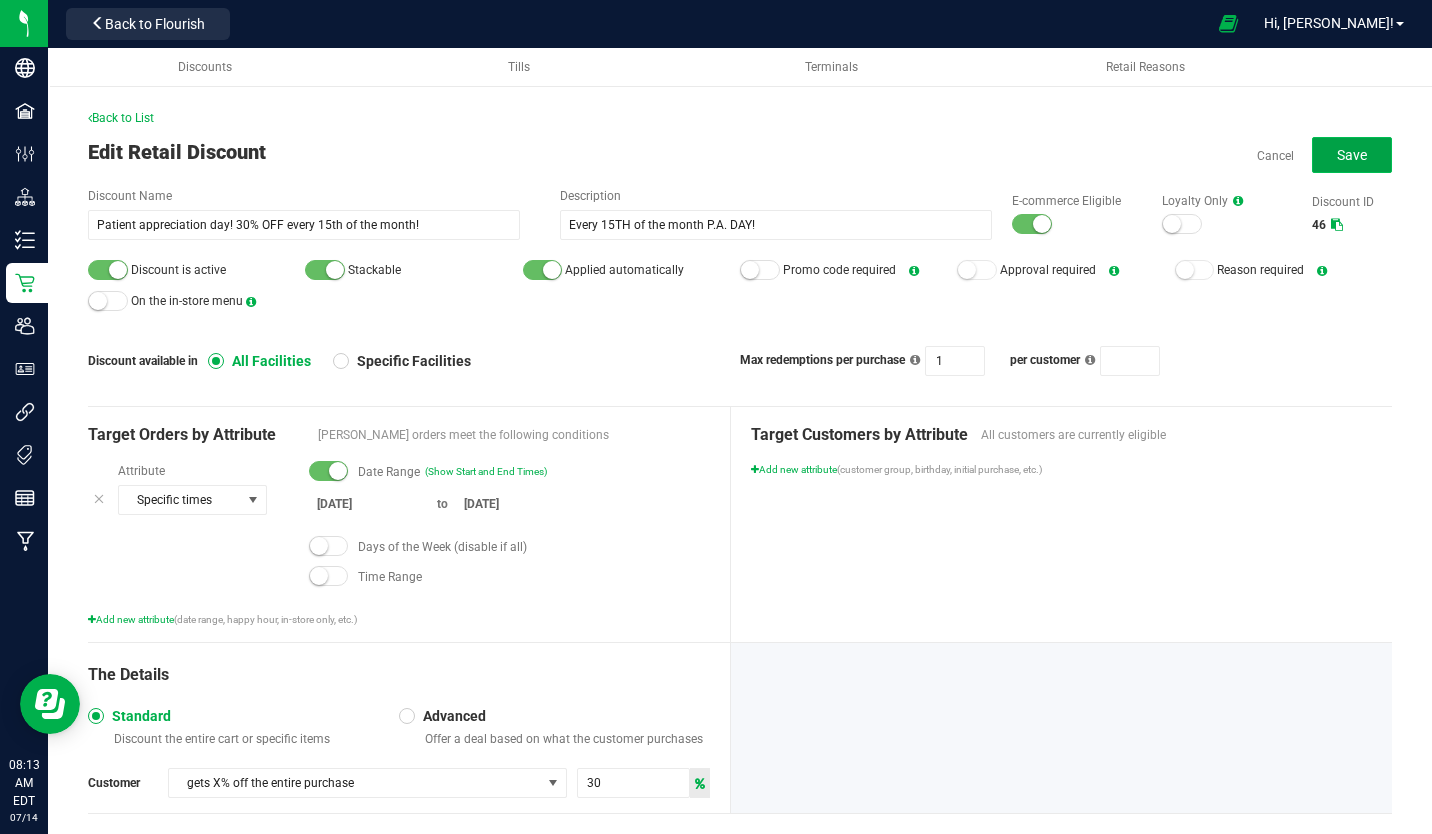 click on "Save" at bounding box center (1352, 155) 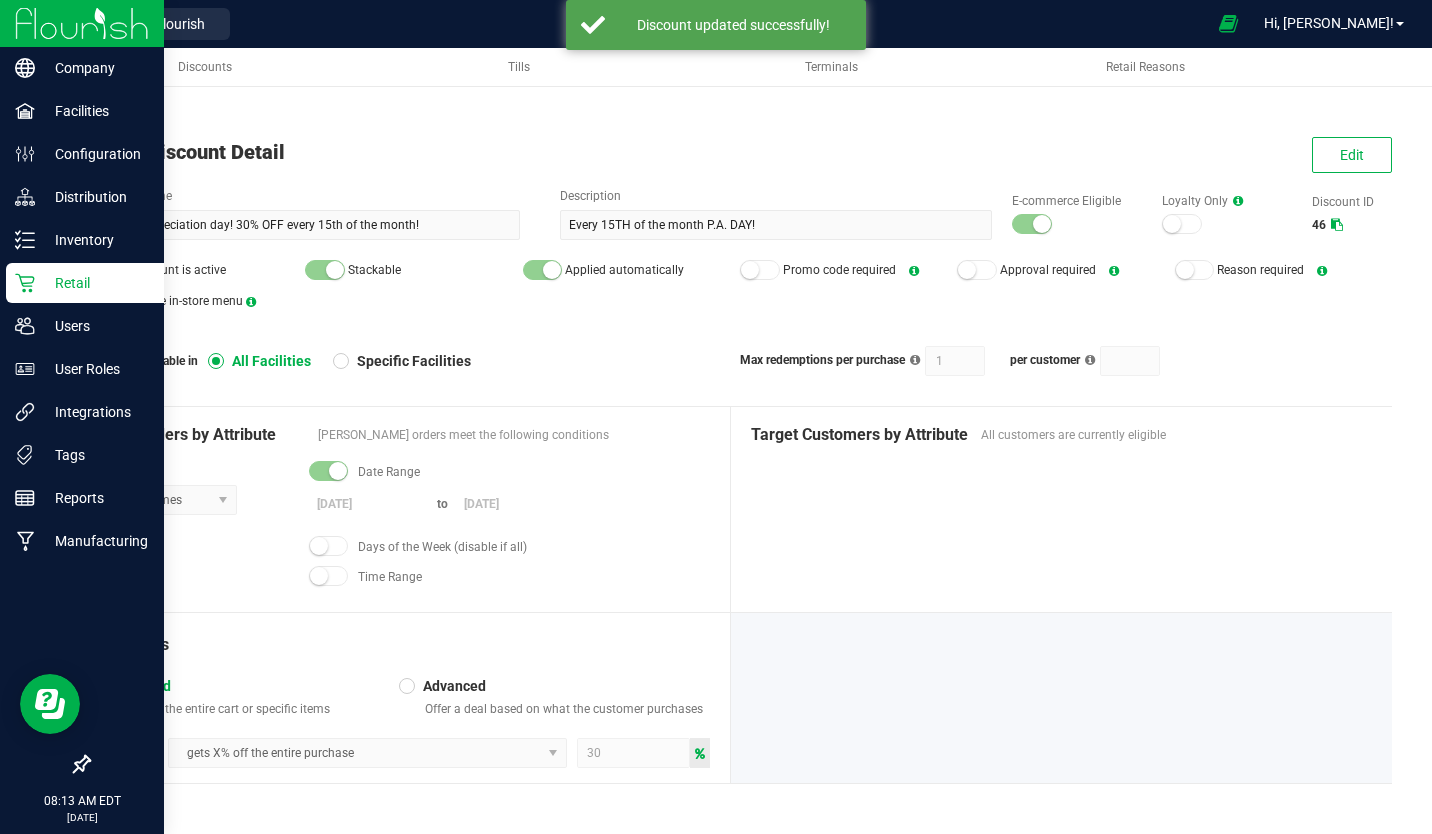 click at bounding box center (82, 23) 